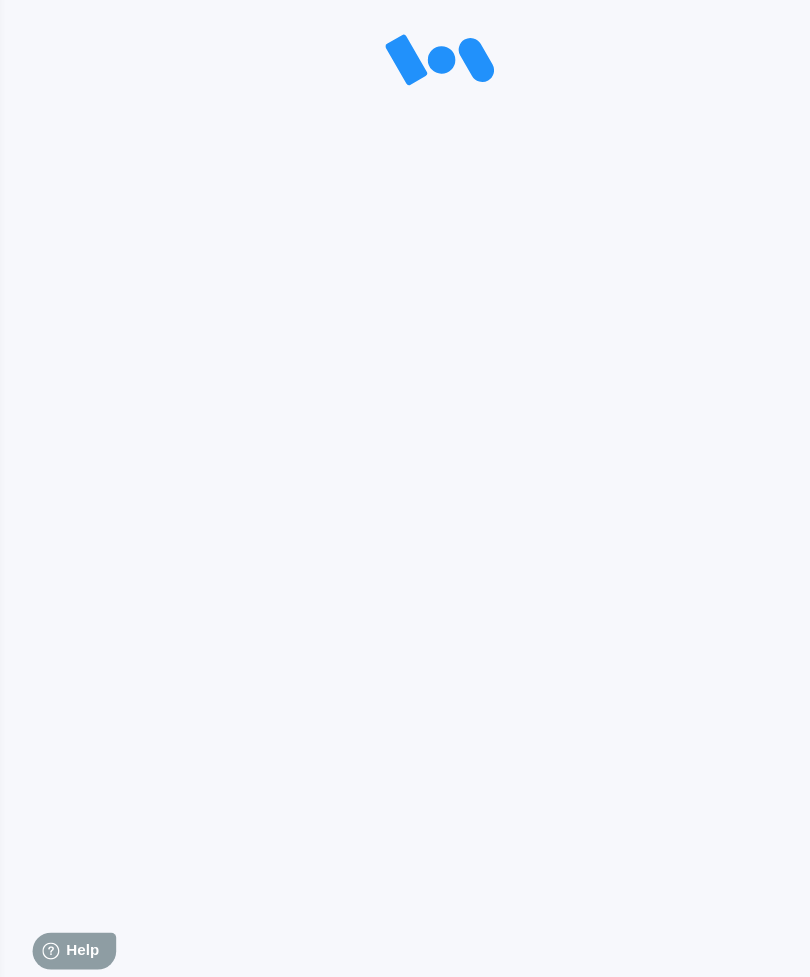 scroll, scrollTop: 0, scrollLeft: 0, axis: both 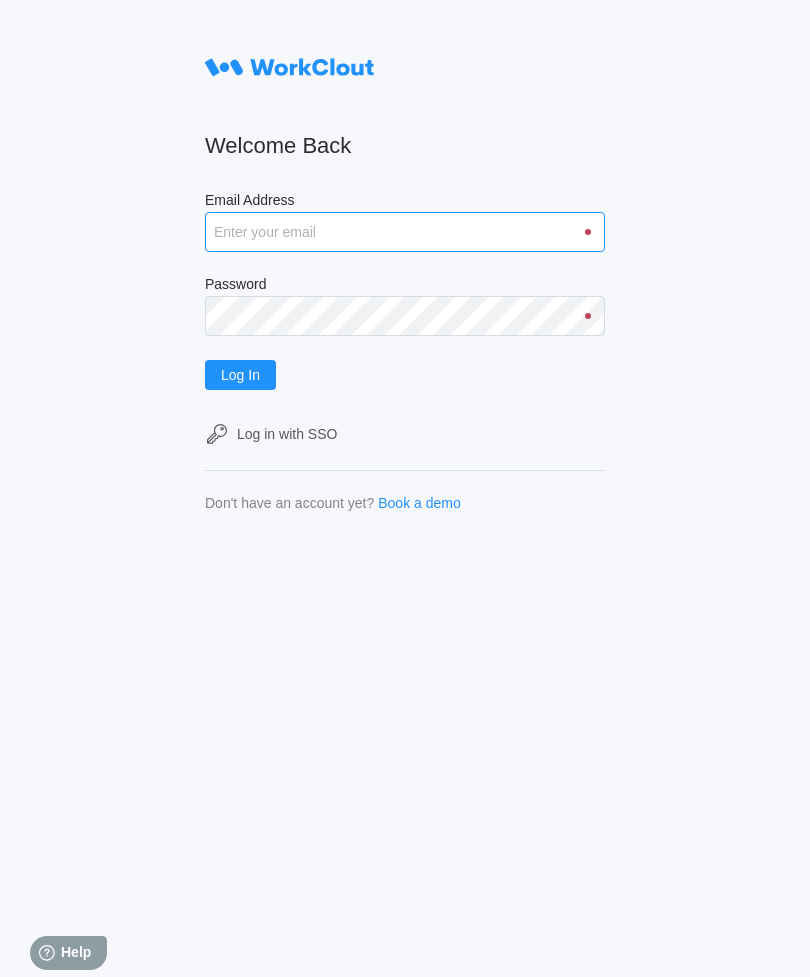 click on "Email Address" at bounding box center [405, 232] 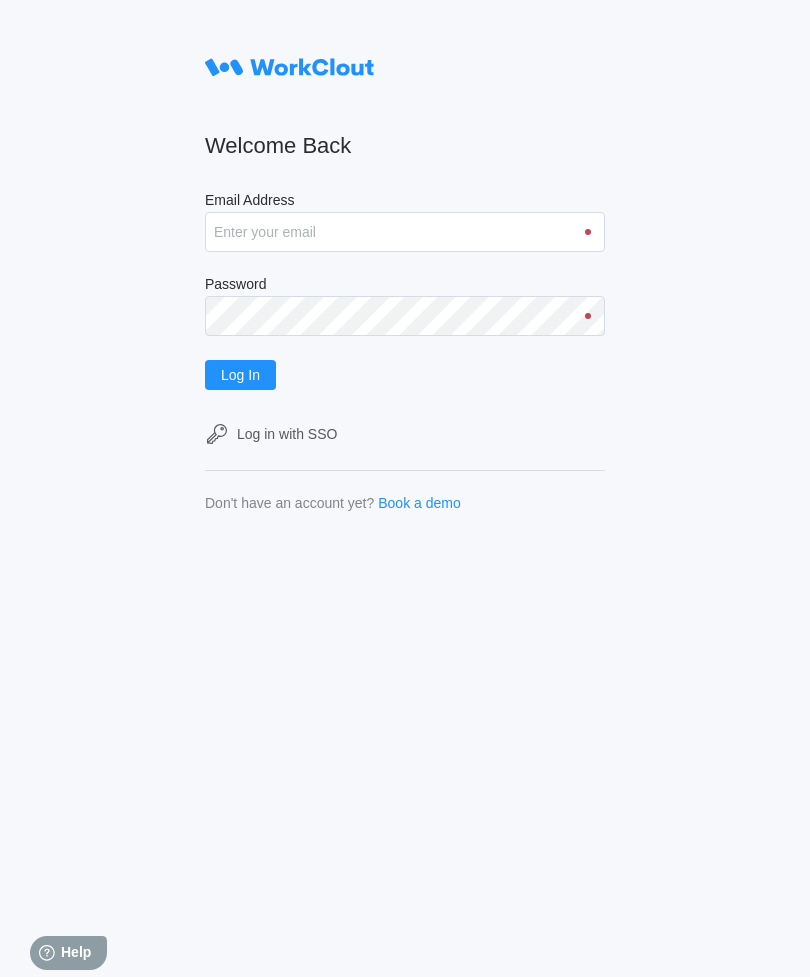 click on "Email Address" at bounding box center (405, 202) 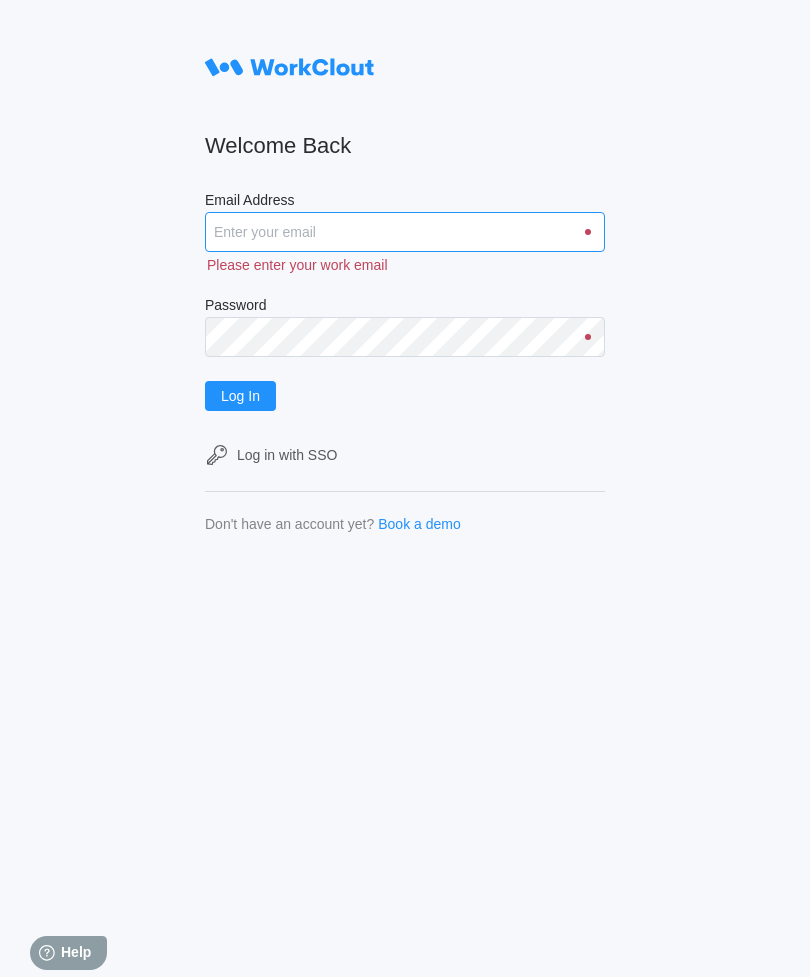 click on "Email Address" at bounding box center (405, 232) 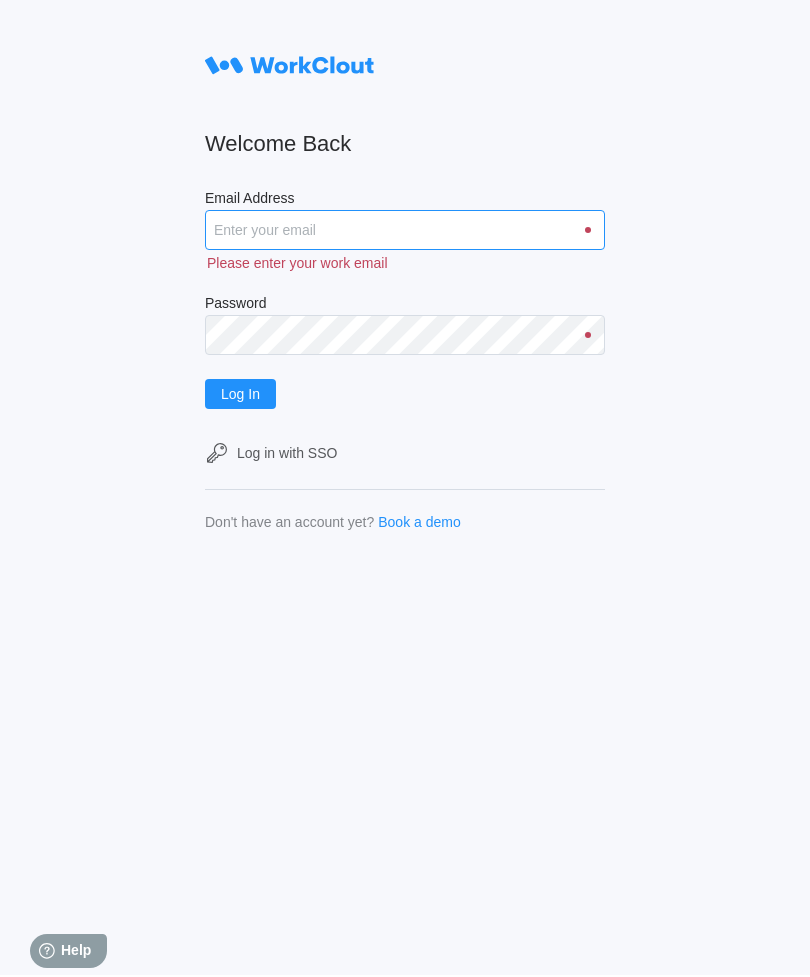 click on "Email Address" at bounding box center (405, 232) 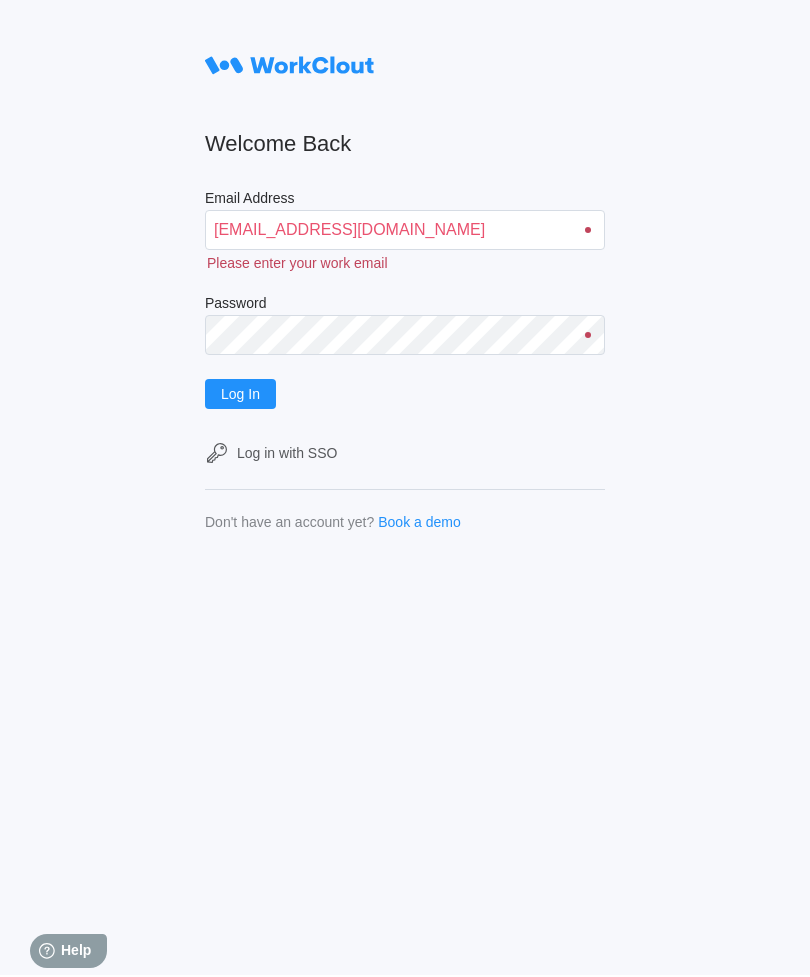 click on "Log In" at bounding box center (240, 396) 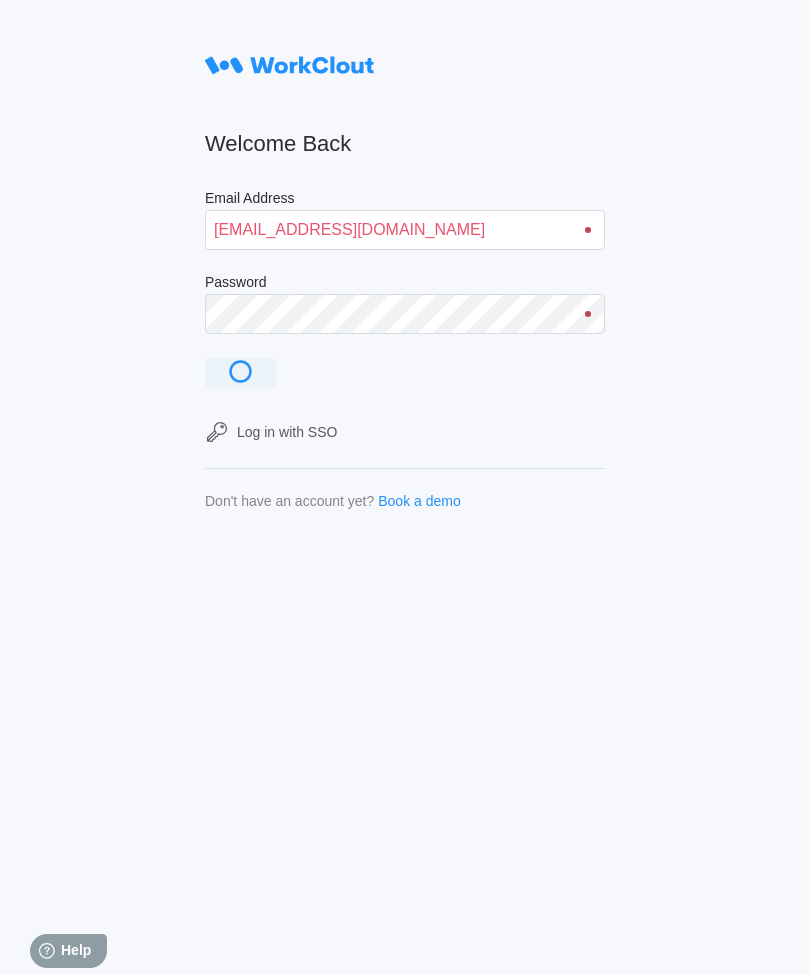 scroll, scrollTop: 2, scrollLeft: 0, axis: vertical 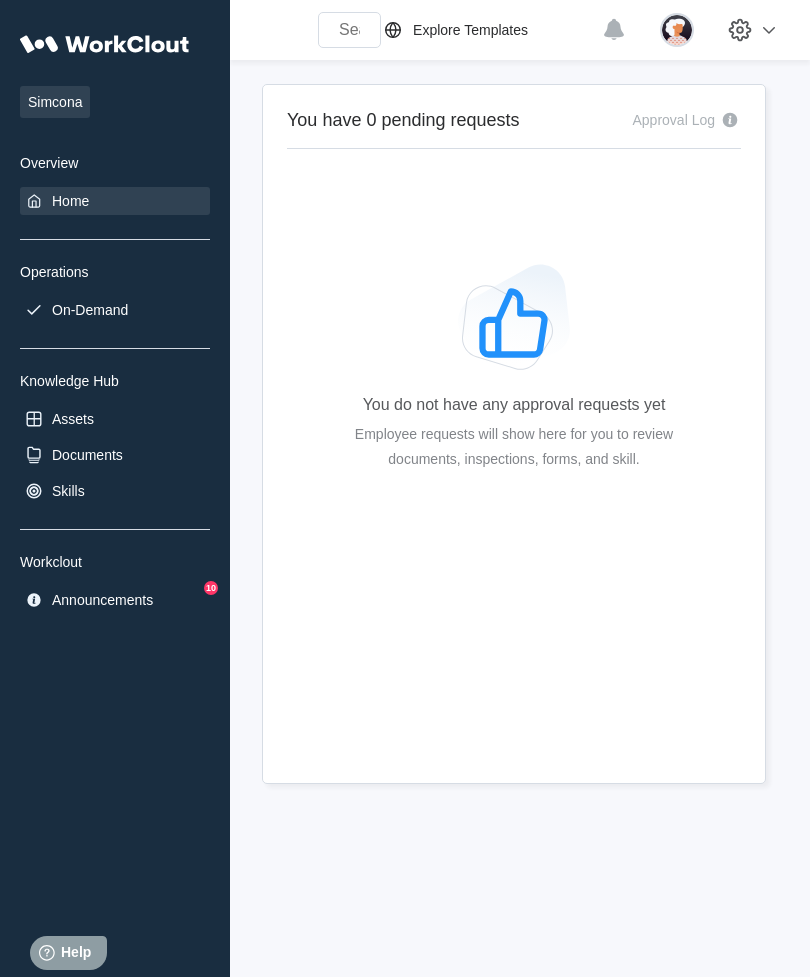 click on "Documents" at bounding box center (115, 455) 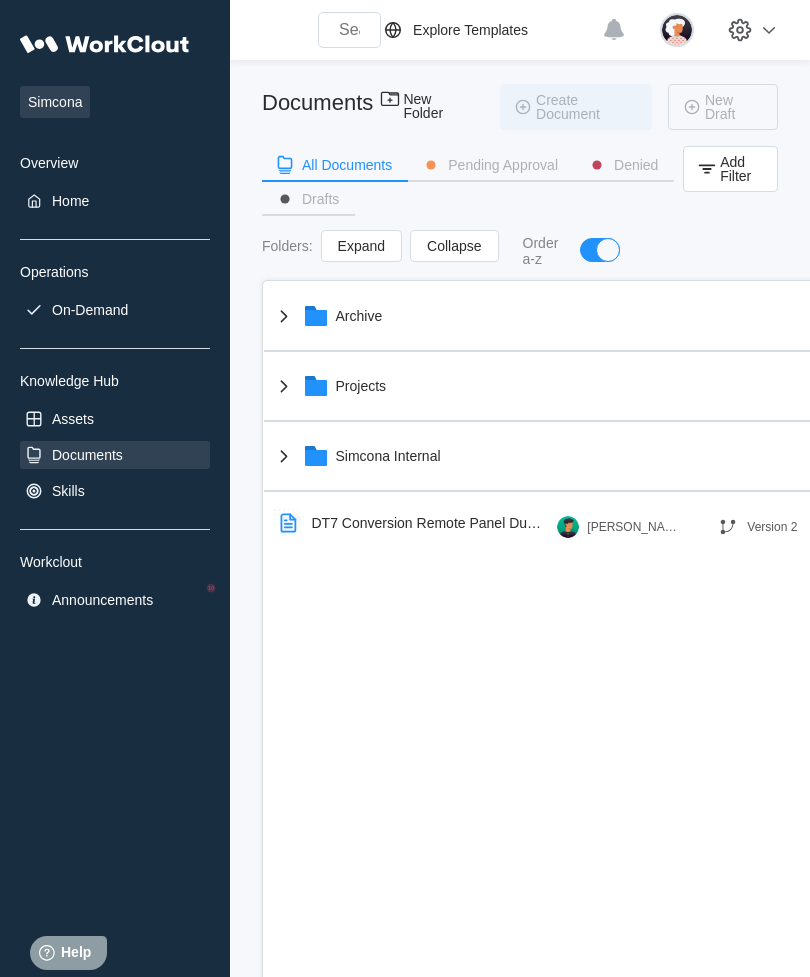 click on "Archive" at bounding box center (565, 316) 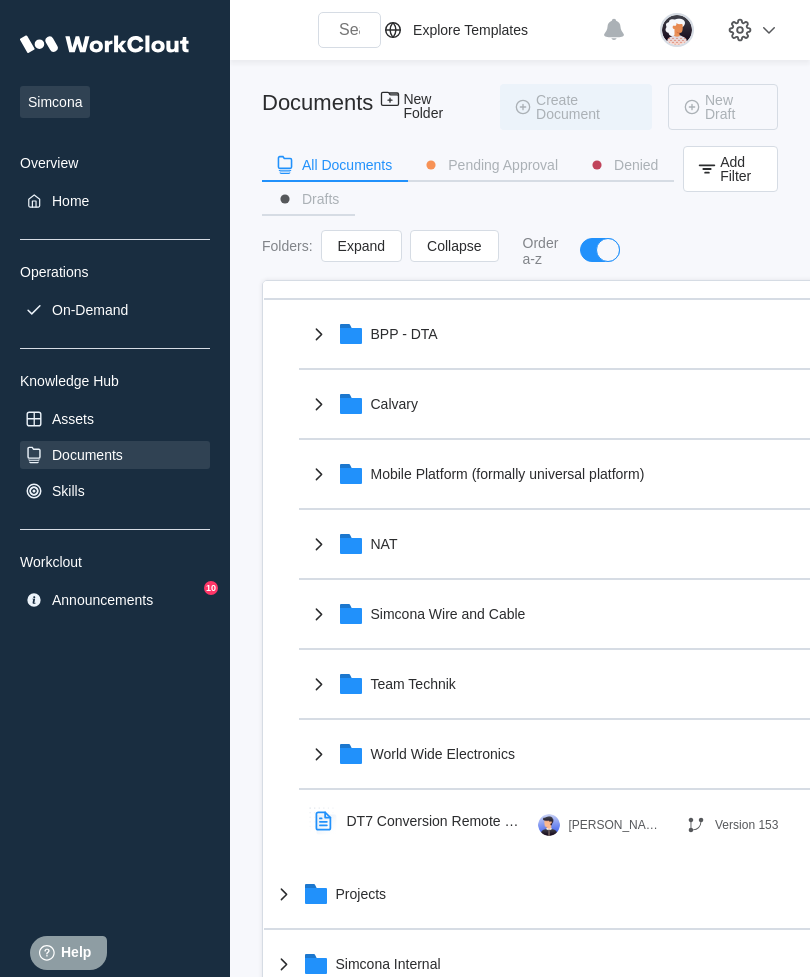 click on "Projects" at bounding box center (565, 894) 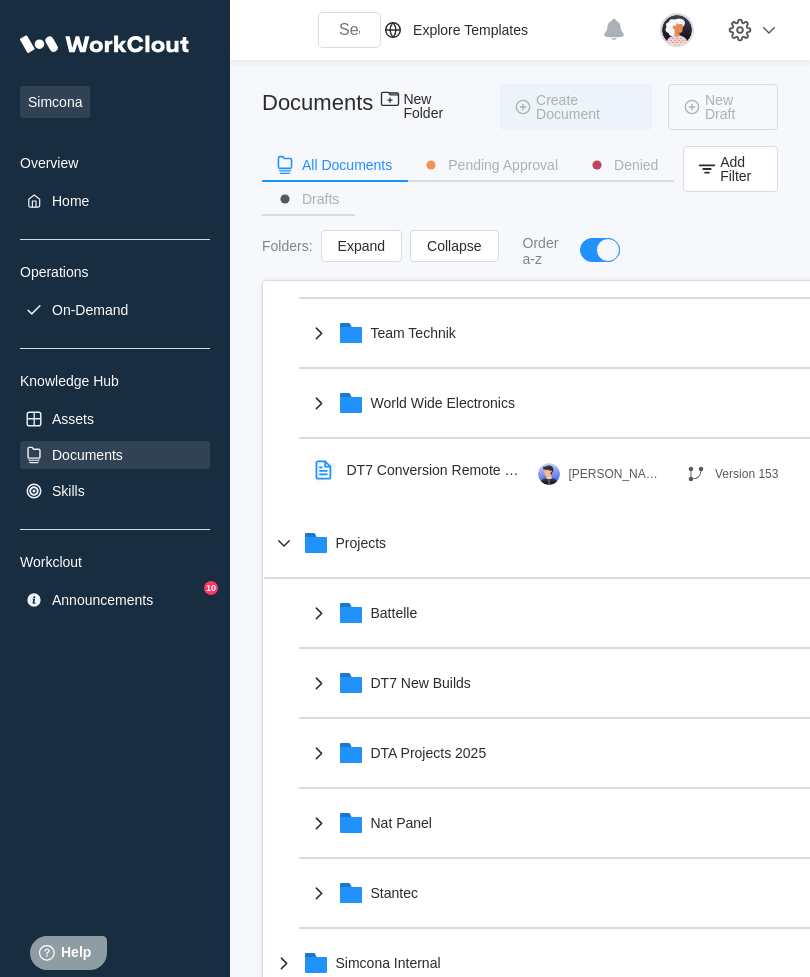 scroll, scrollTop: 402, scrollLeft: 0, axis: vertical 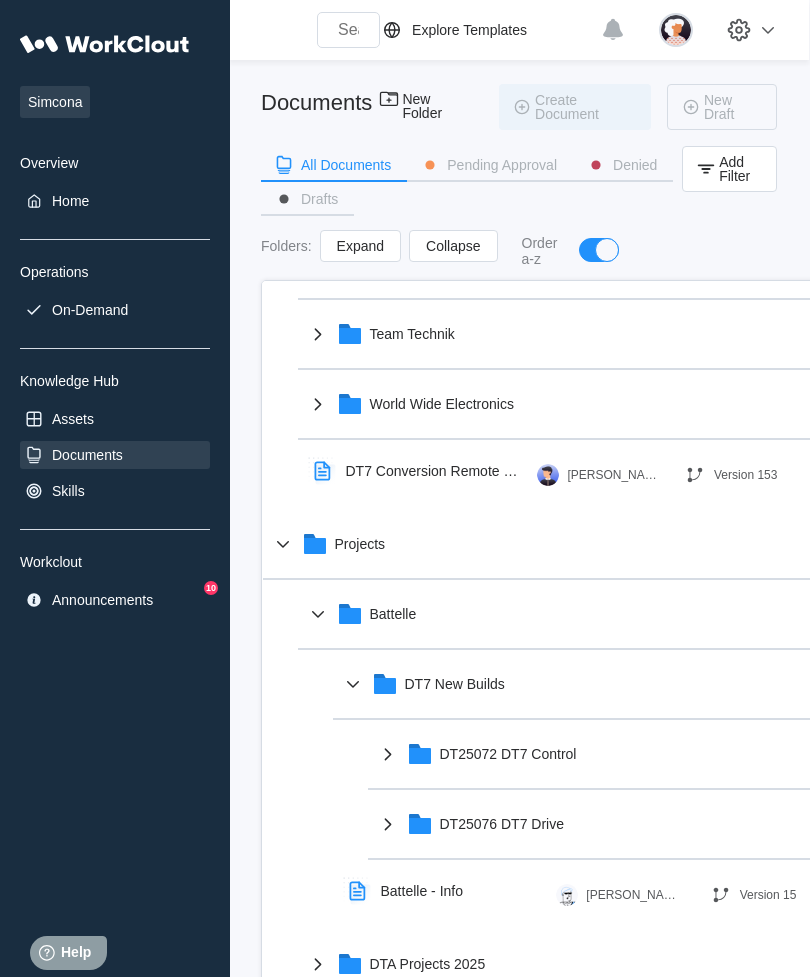click on "Battelle" at bounding box center (581, 614) 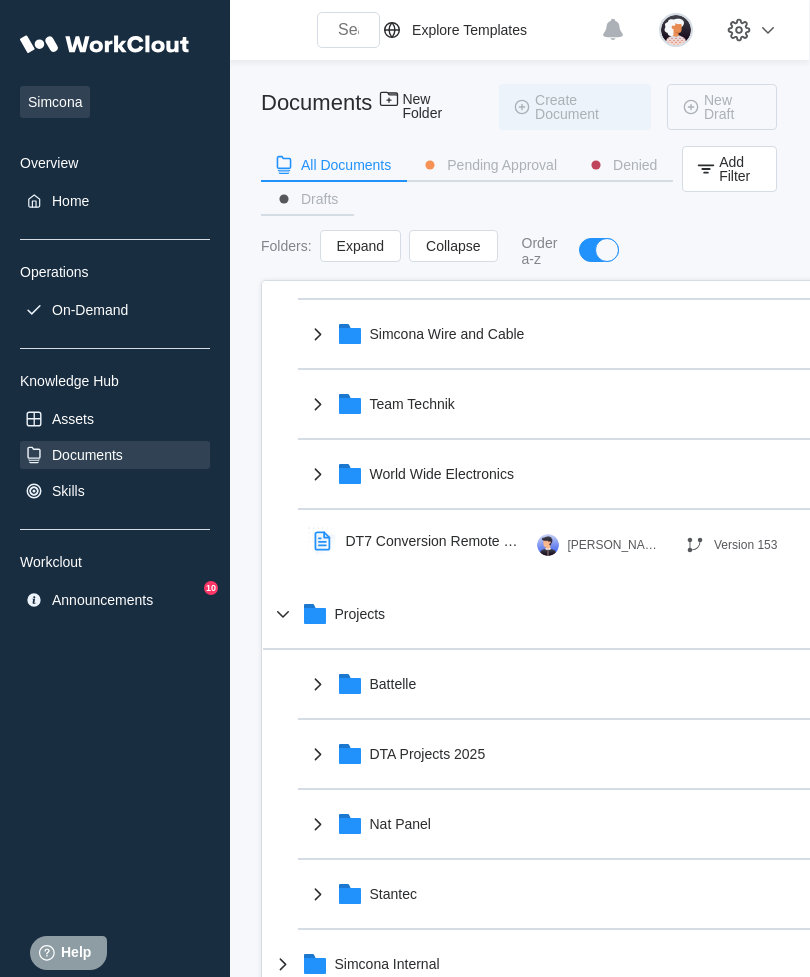 click on "Nat Panel" at bounding box center (581, 824) 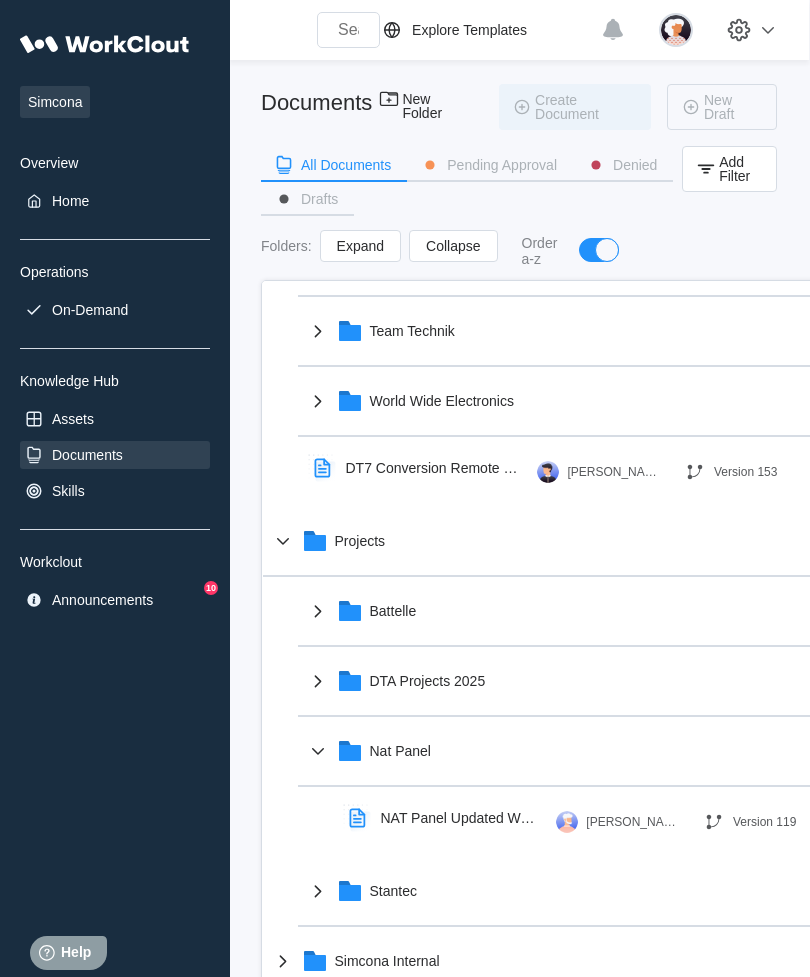 scroll, scrollTop: 402, scrollLeft: 0, axis: vertical 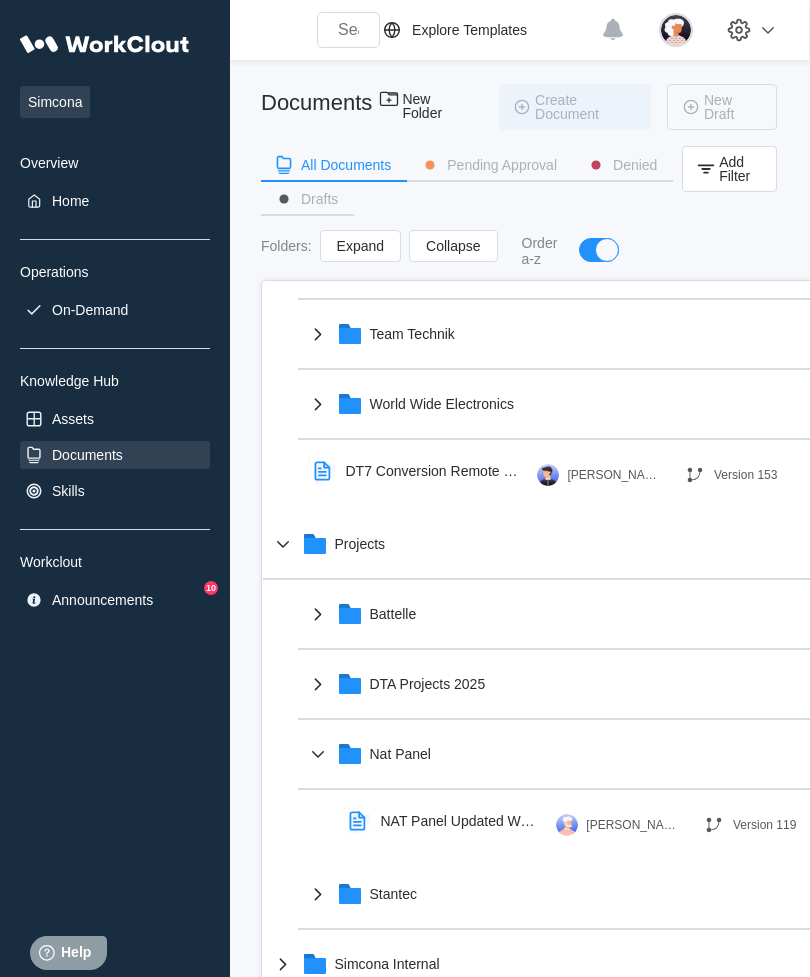 click on "Stantec" at bounding box center (581, 894) 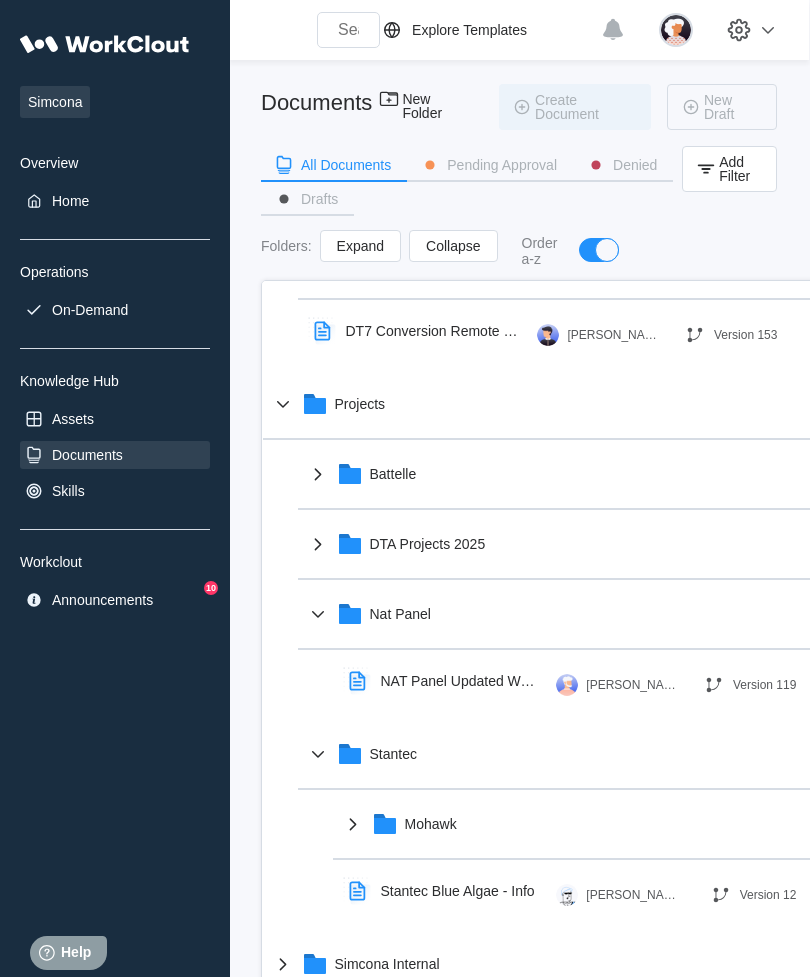 click on "Stantec" at bounding box center [581, 754] 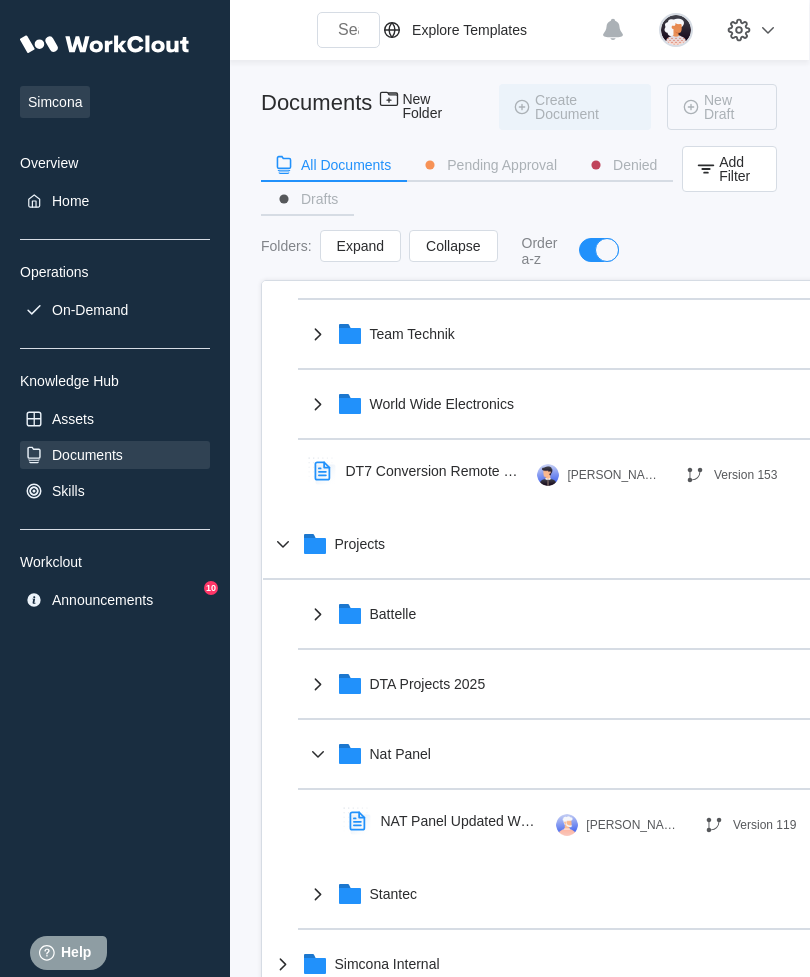 click 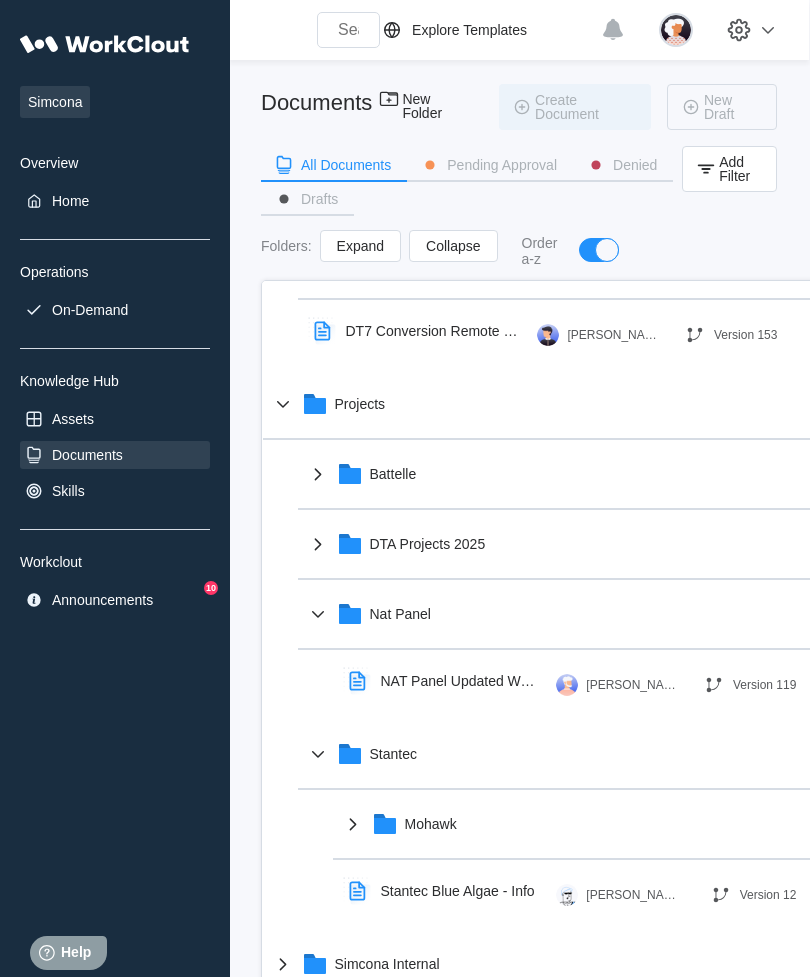 scroll, scrollTop: 542, scrollLeft: 0, axis: vertical 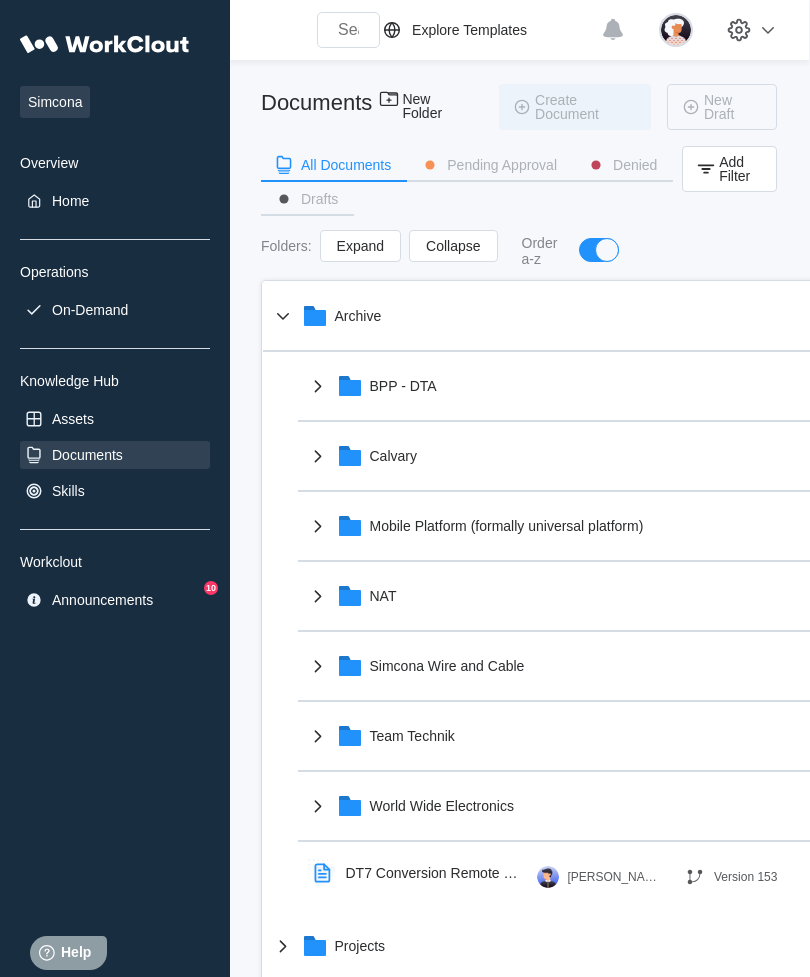 click on "Archive" at bounding box center [358, 316] 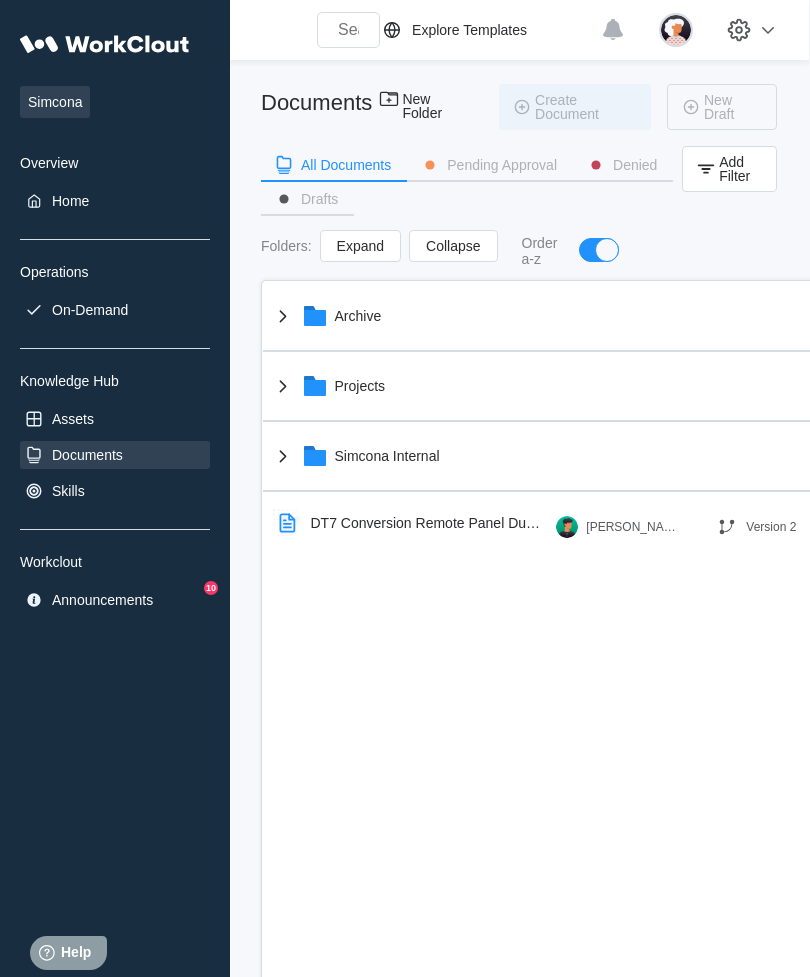 click on "Projects" at bounding box center [564, 386] 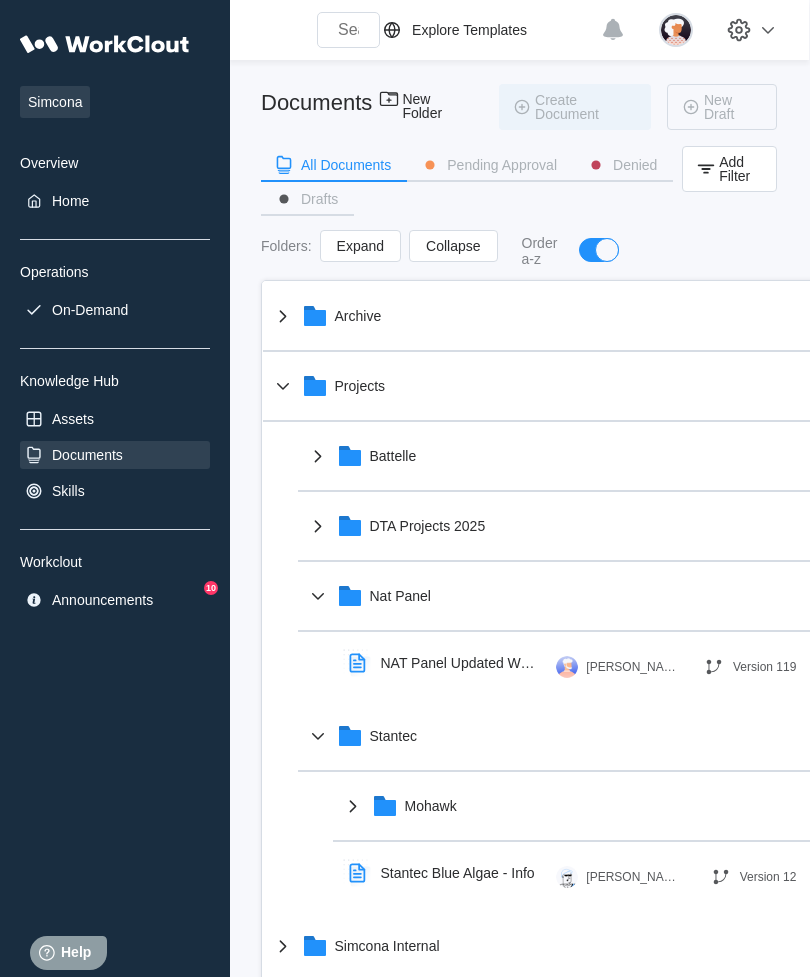 click on "Projects" at bounding box center (564, 386) 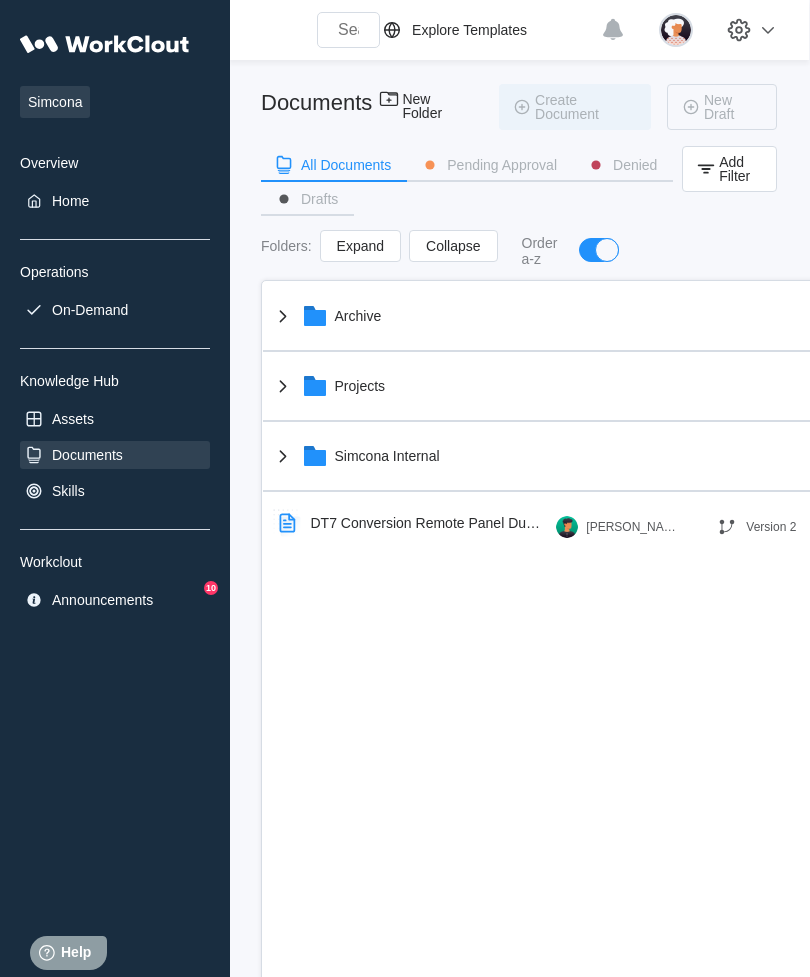 click on "Archive" at bounding box center [564, 316] 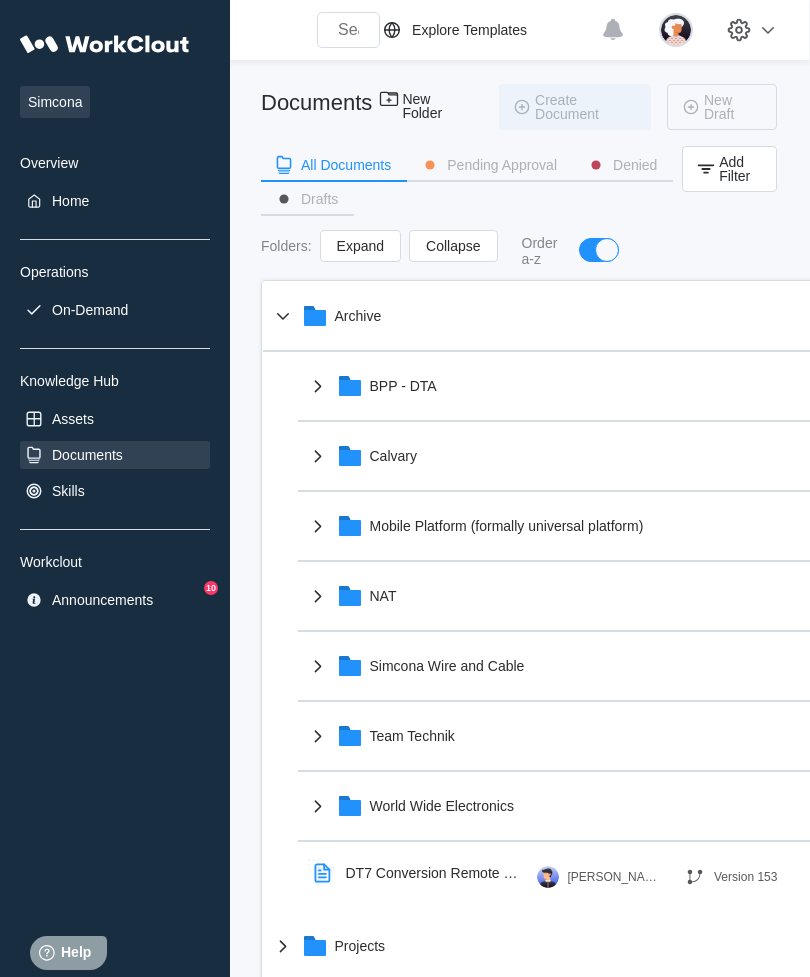 click on "Archive" at bounding box center (564, 316) 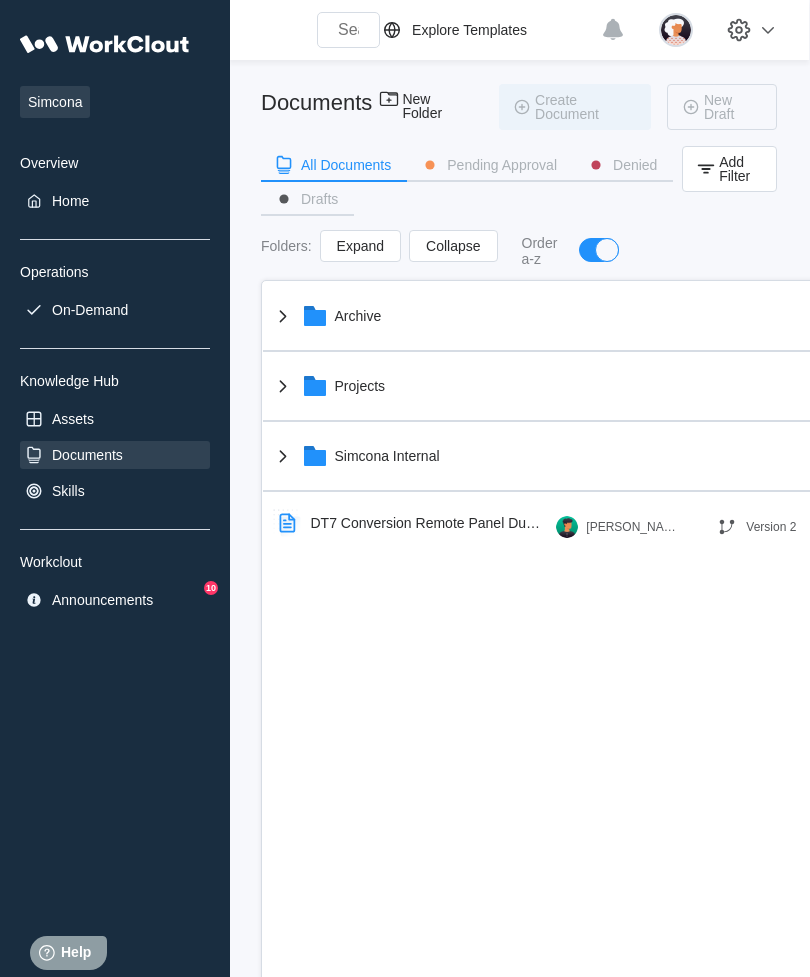 click on "DT7 Conversion Remote Panel Duplicate (2)" at bounding box center (426, 523) 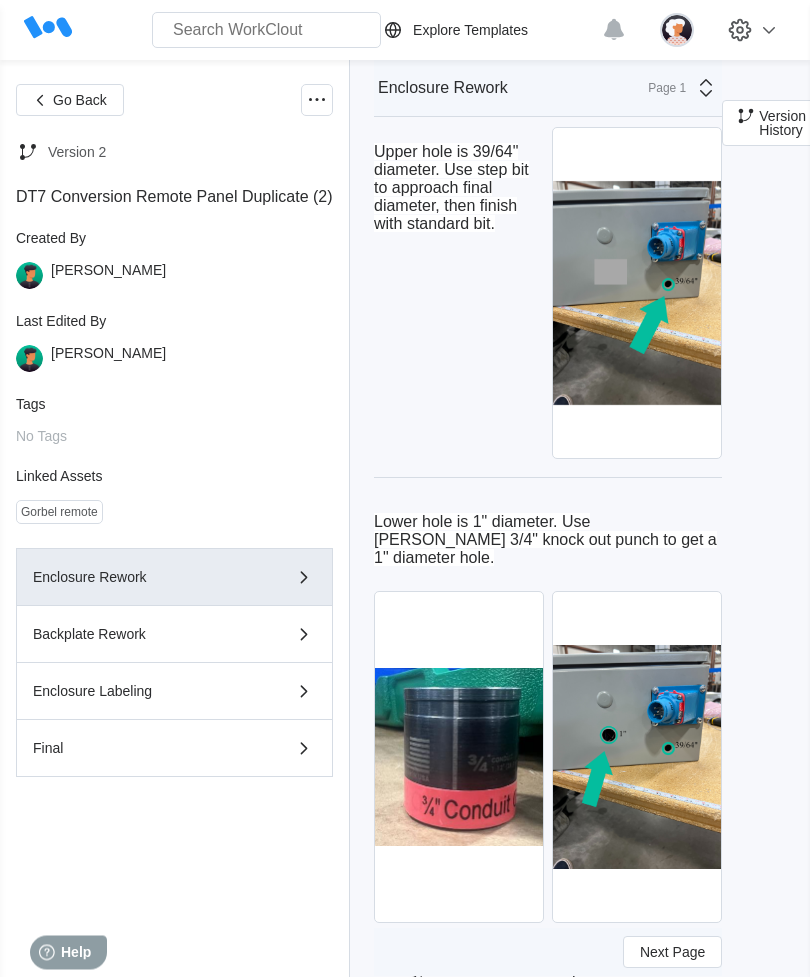 click on "Go Back" at bounding box center (80, 100) 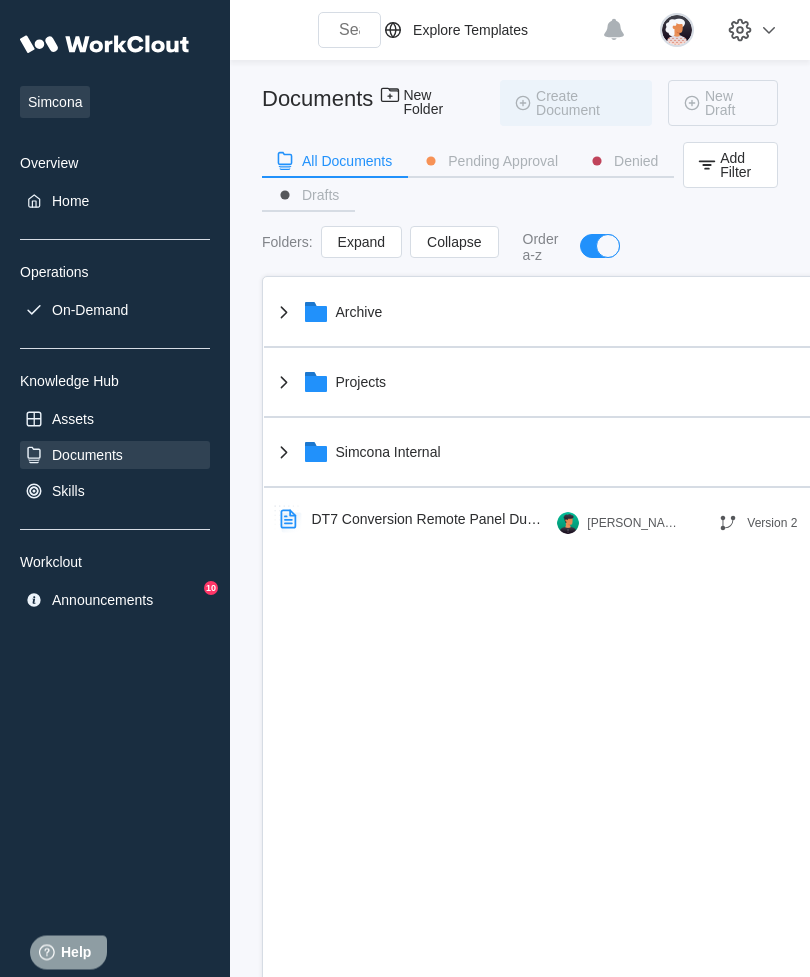 scroll, scrollTop: 0, scrollLeft: 0, axis: both 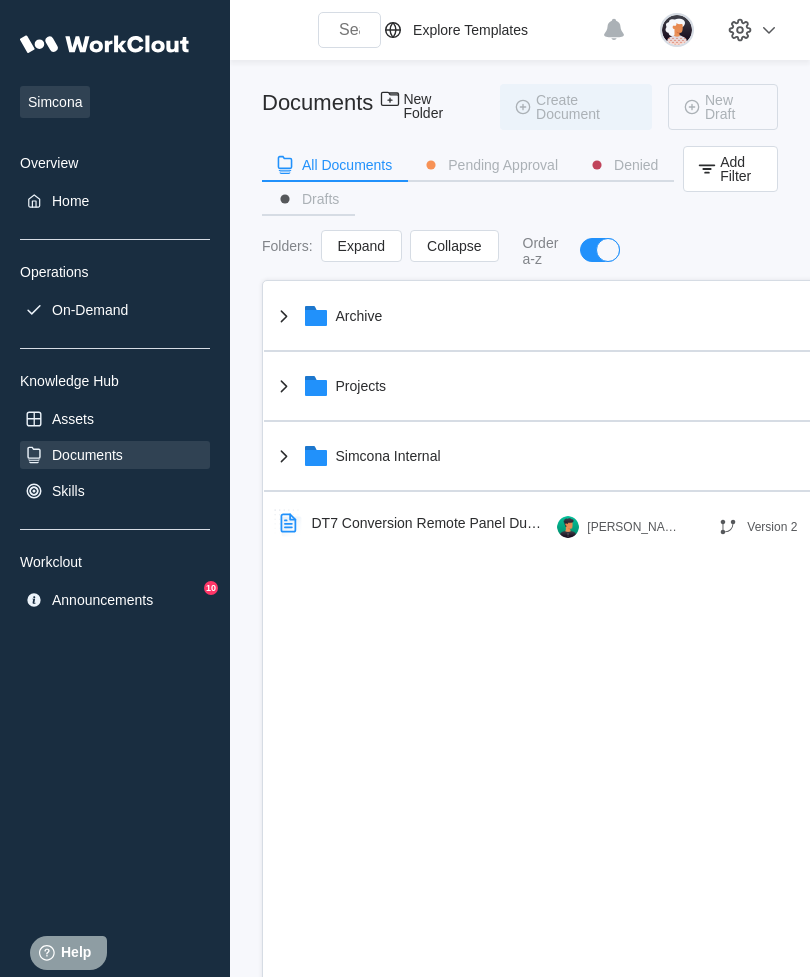 click on "Projects" at bounding box center (565, 386) 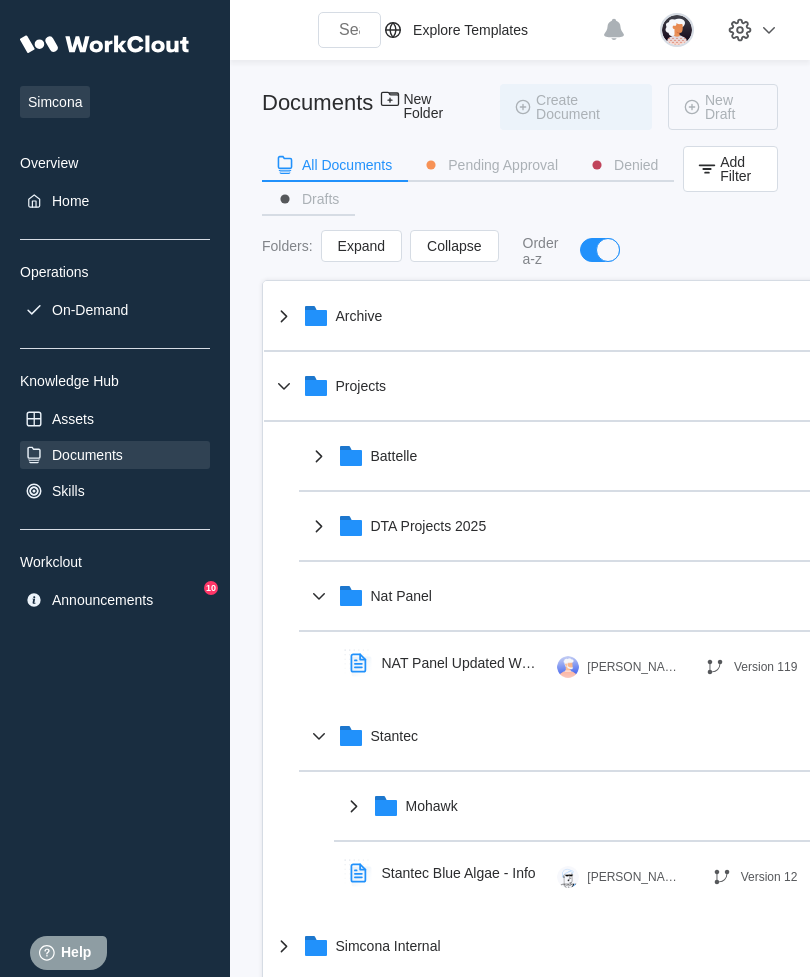 click 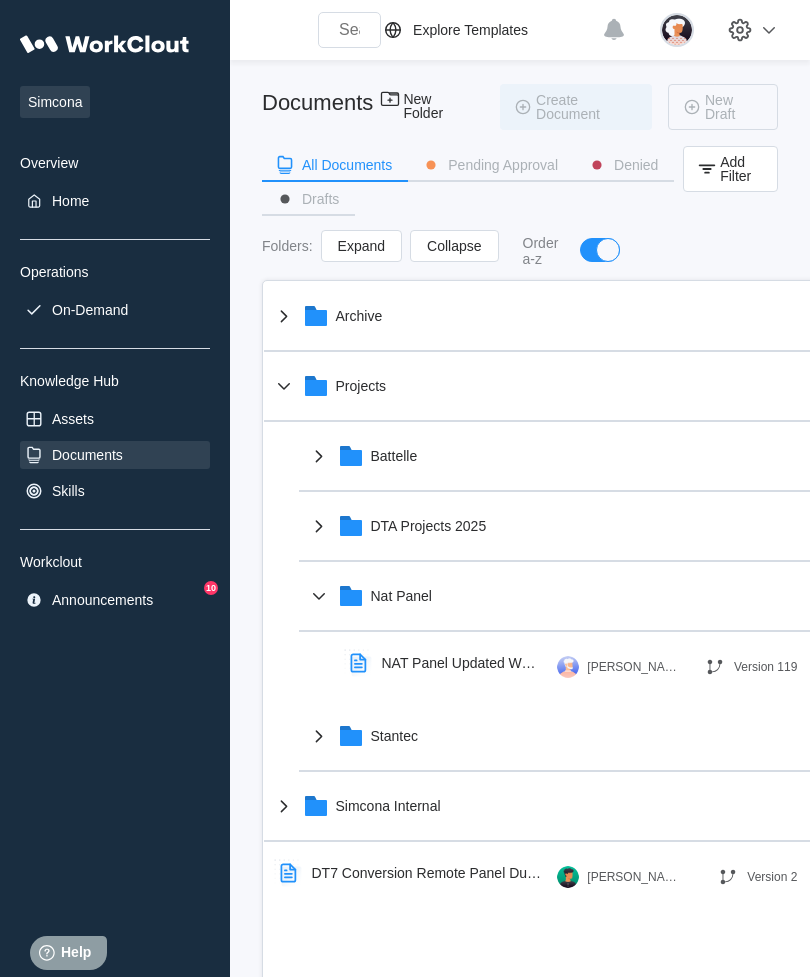 click 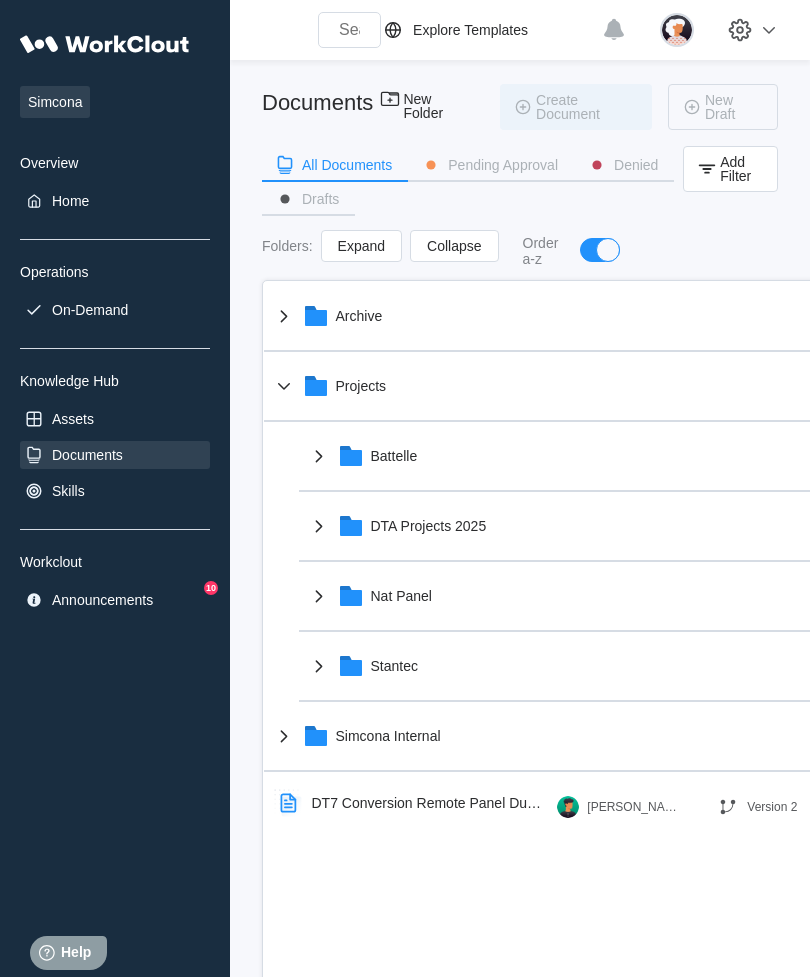 click 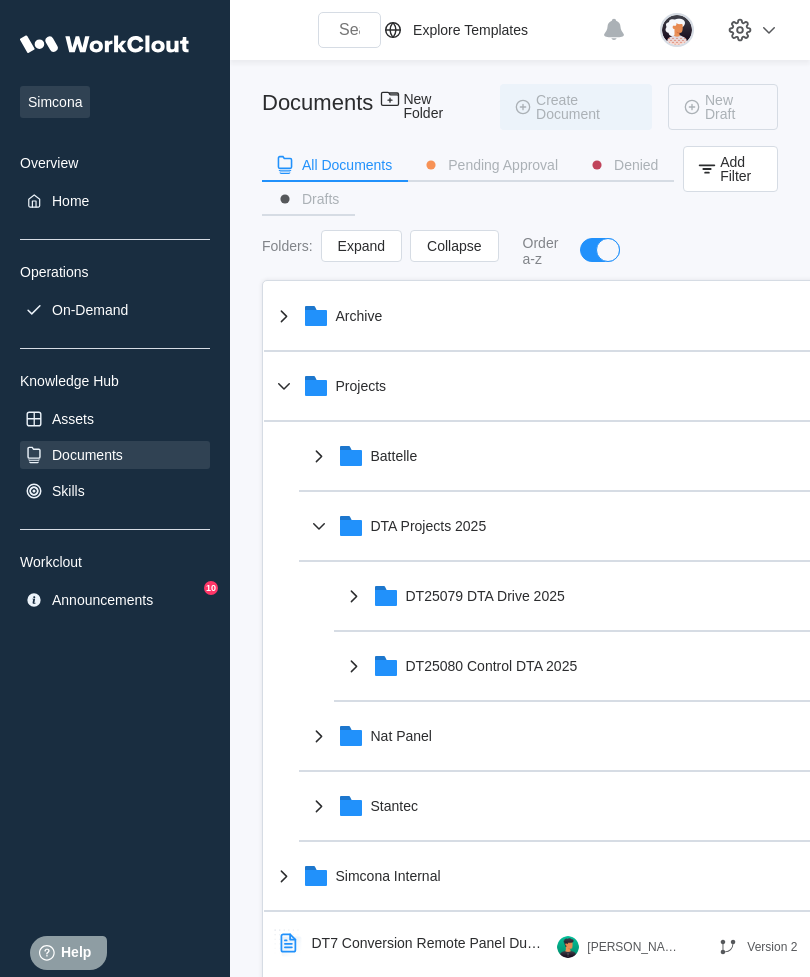 click 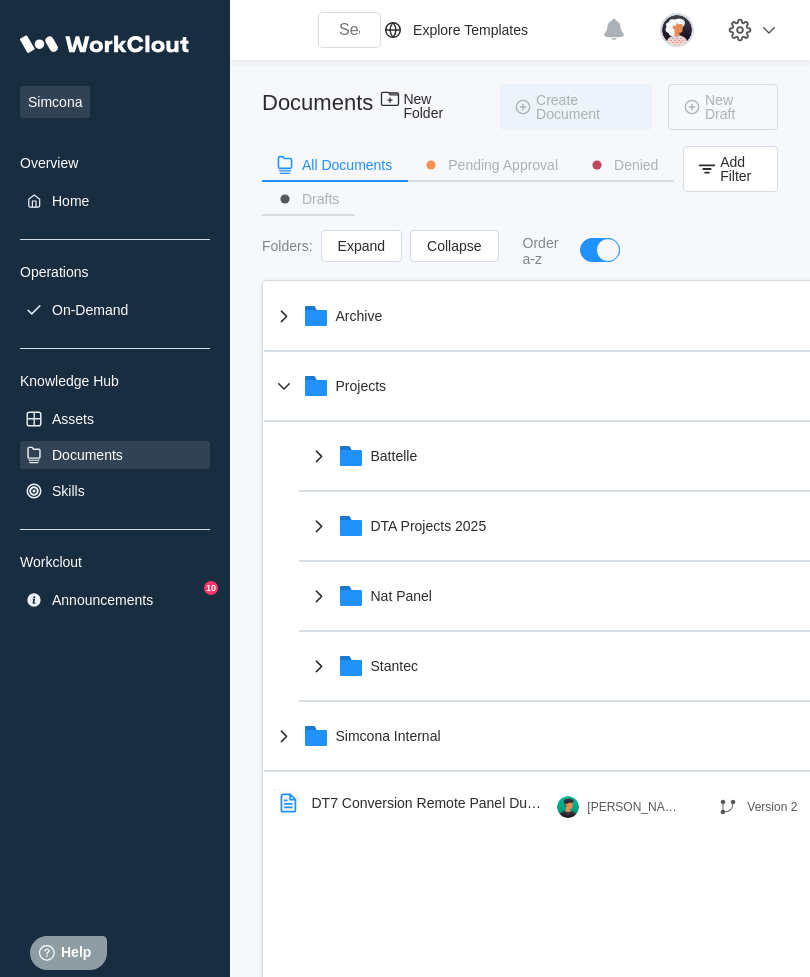click 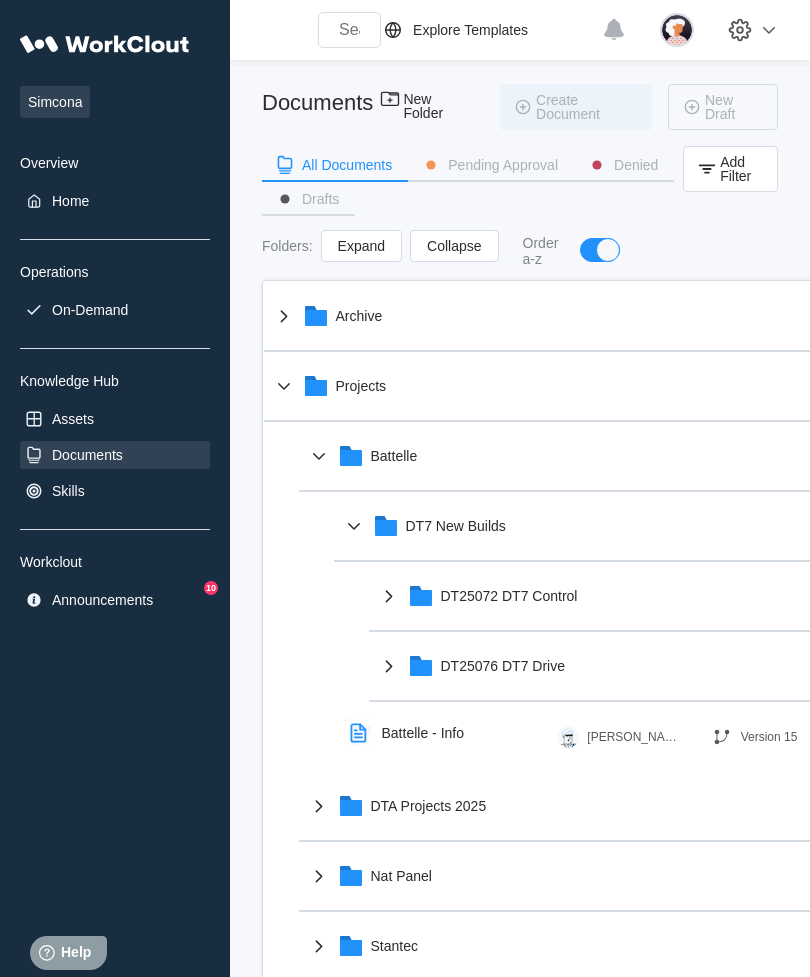 click 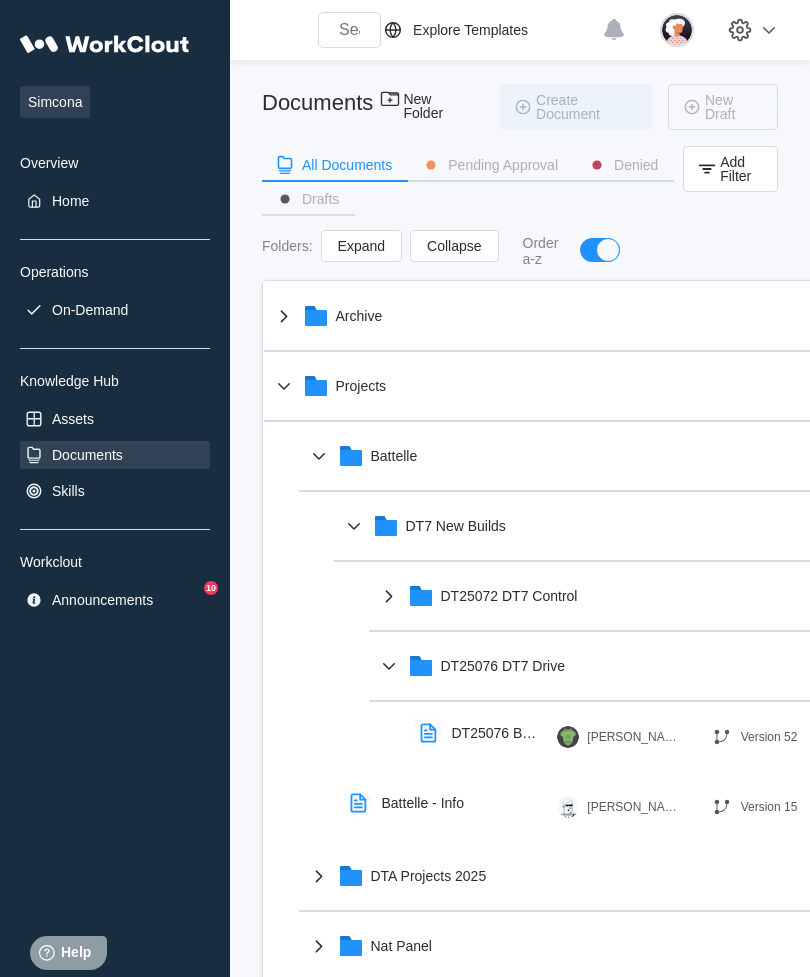 click 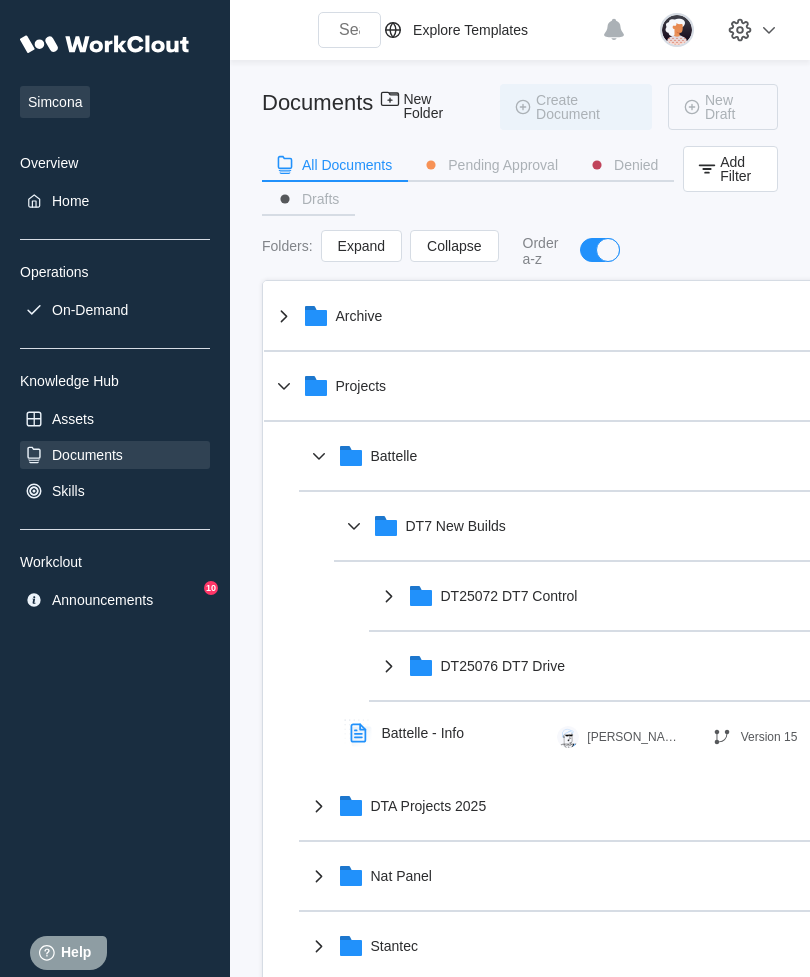 click 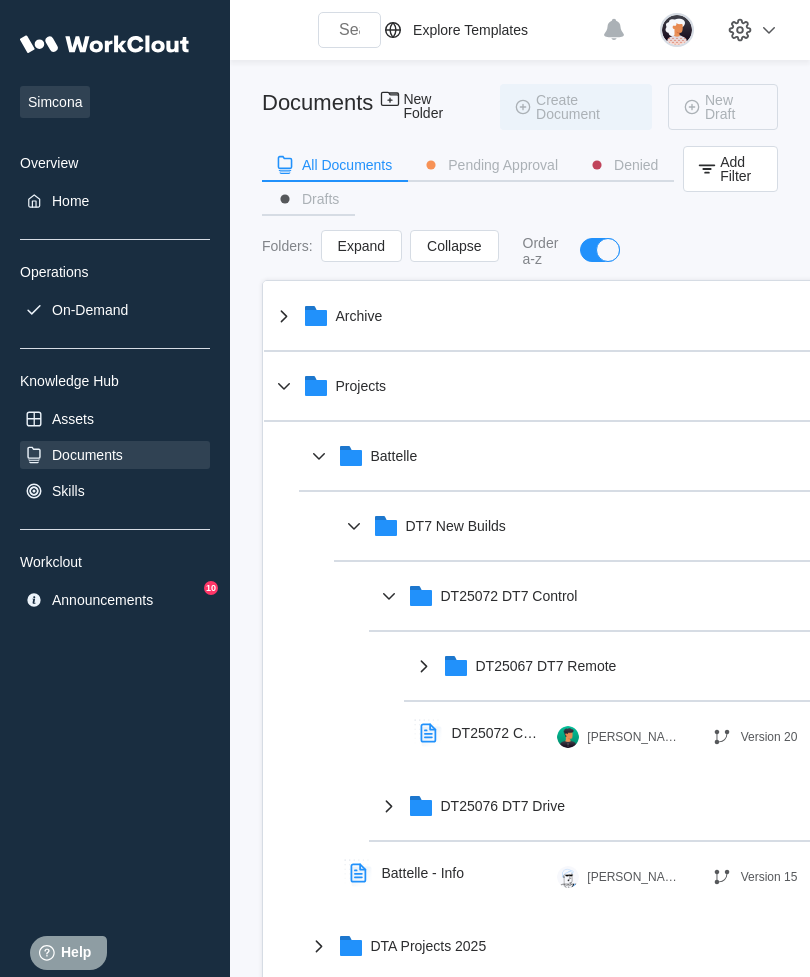 click on "DT25072 DT7 Control" at bounding box center [617, 596] 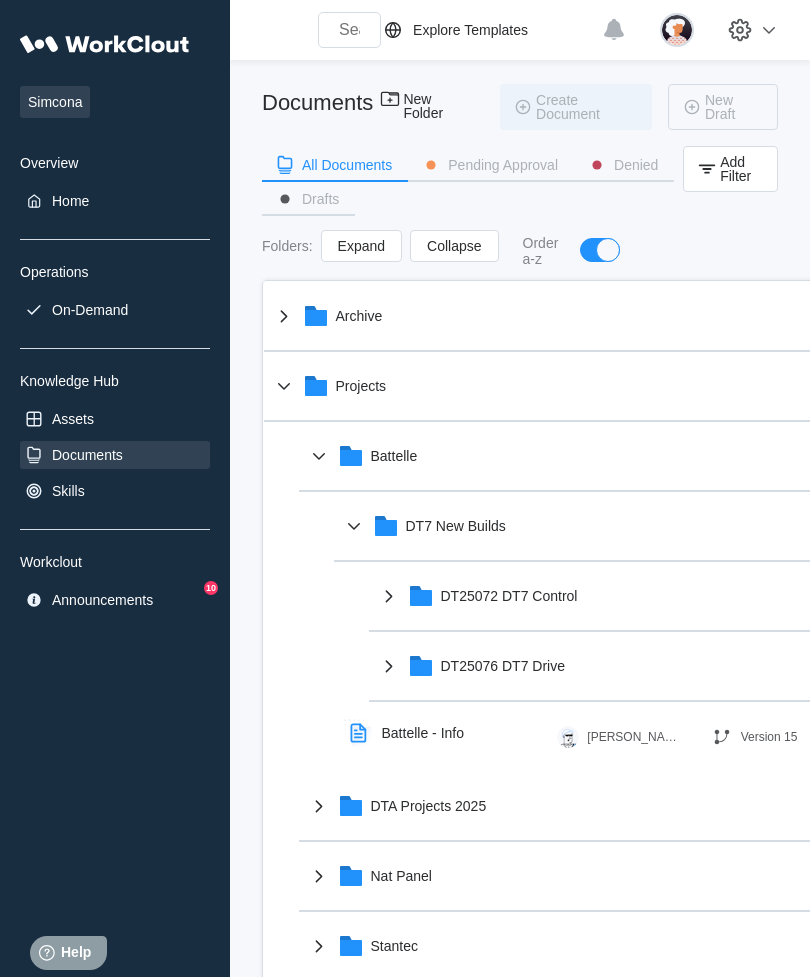 click on "DTA Projects 2025" at bounding box center (582, 806) 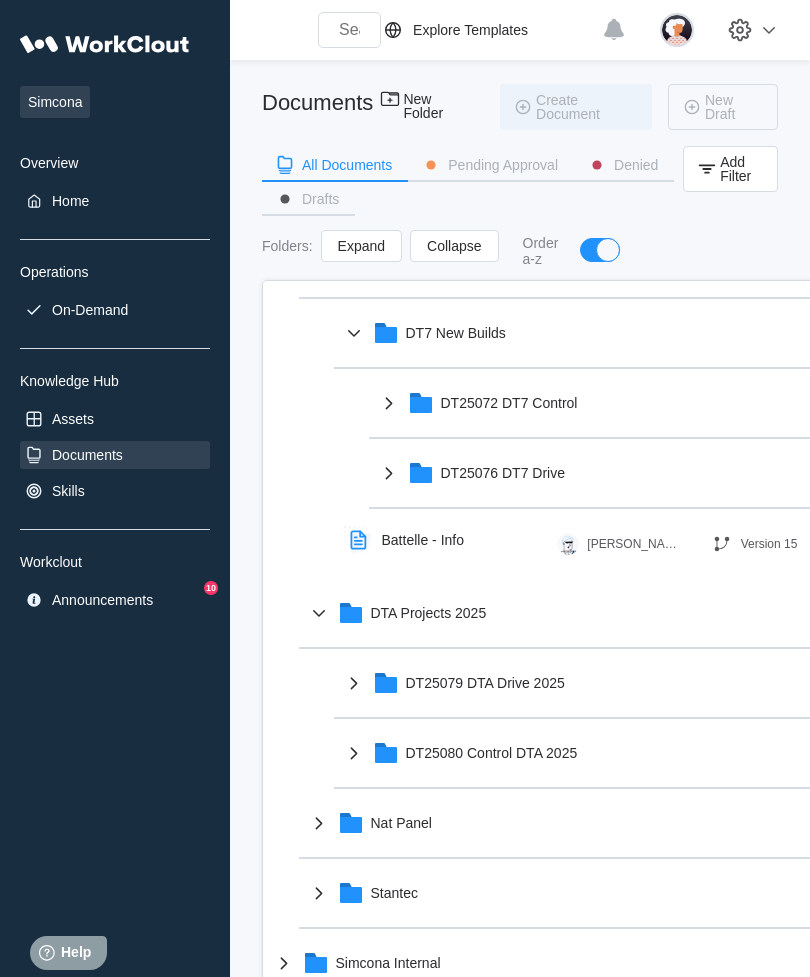 scroll, scrollTop: 192, scrollLeft: 0, axis: vertical 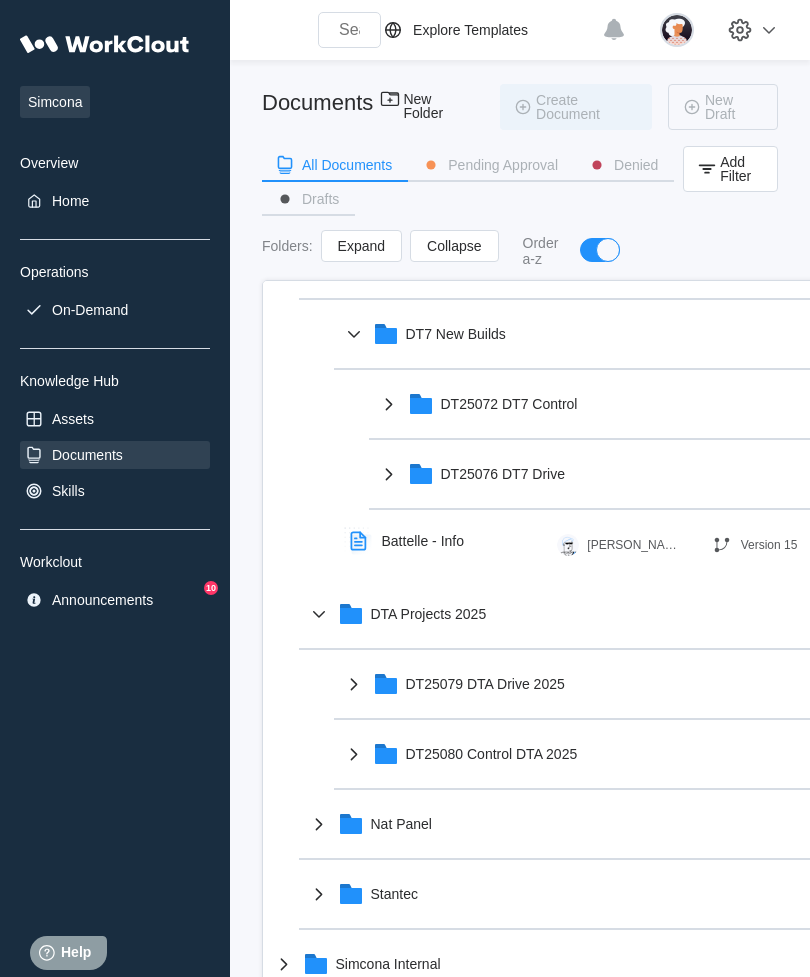 click 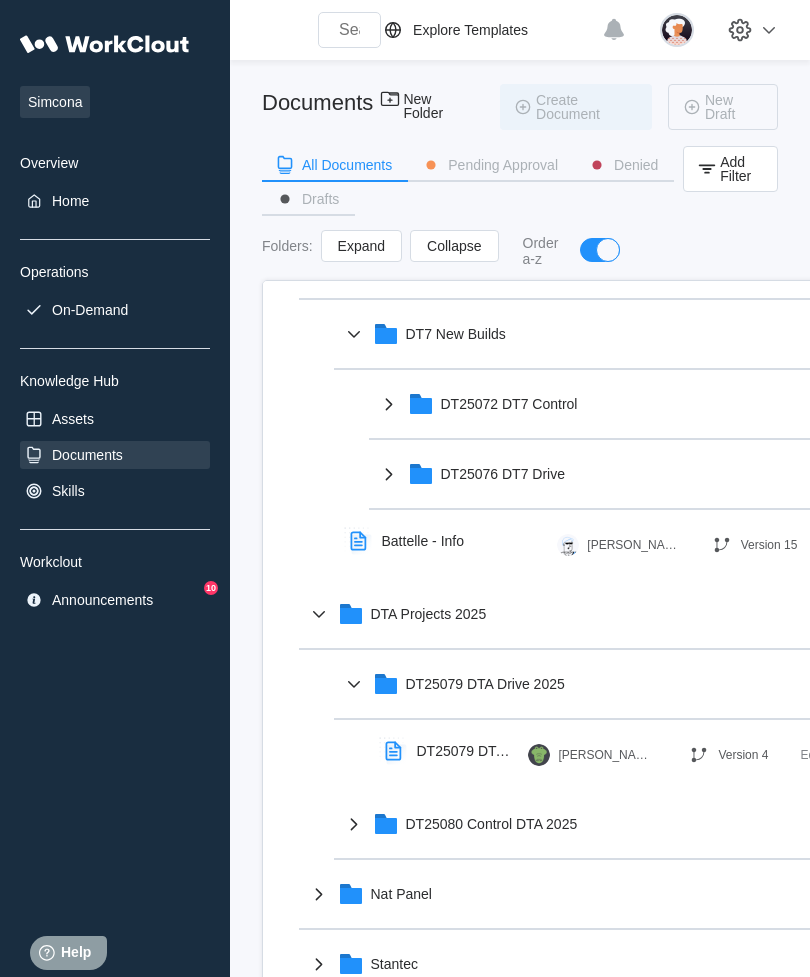 click 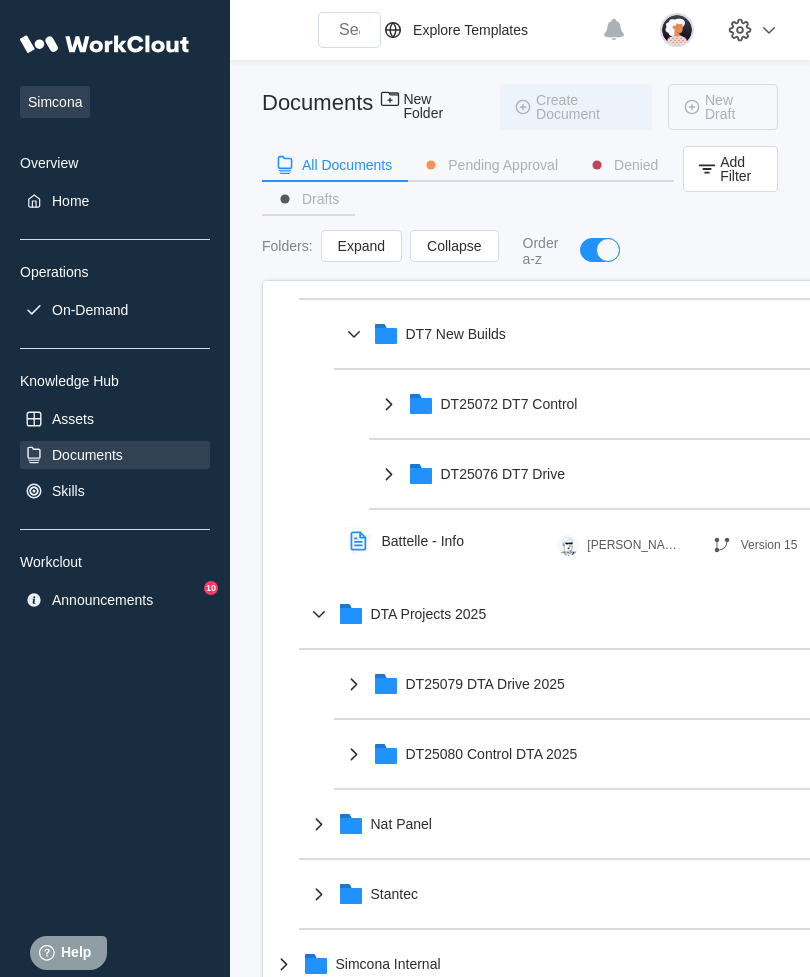 click 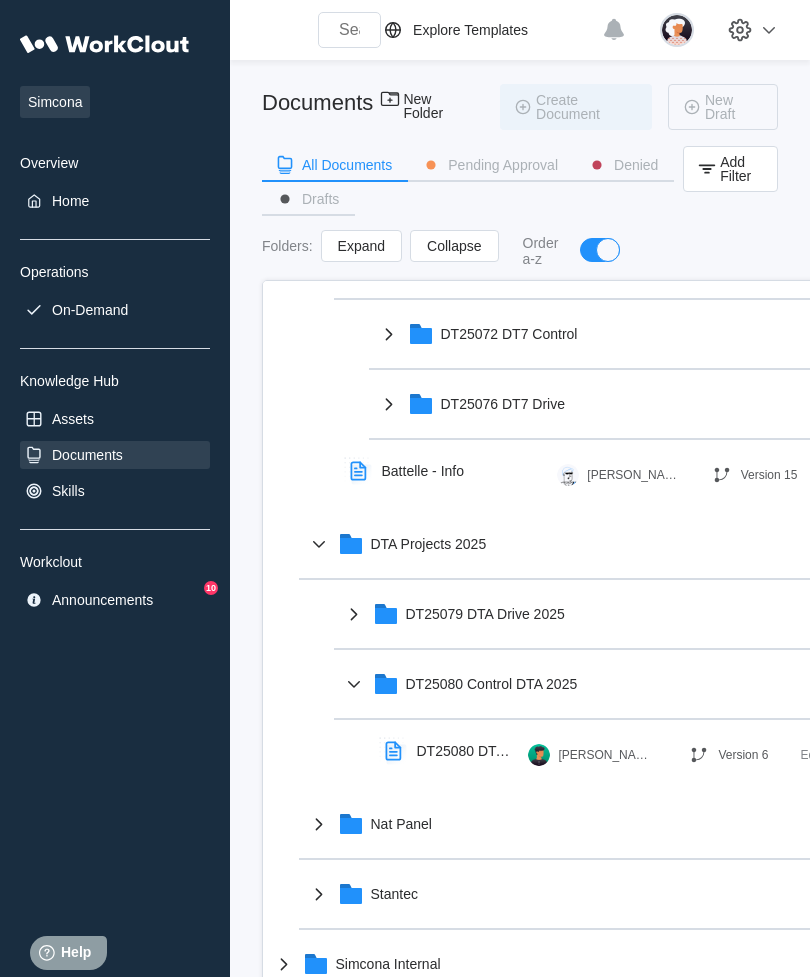 scroll, scrollTop: 262, scrollLeft: 0, axis: vertical 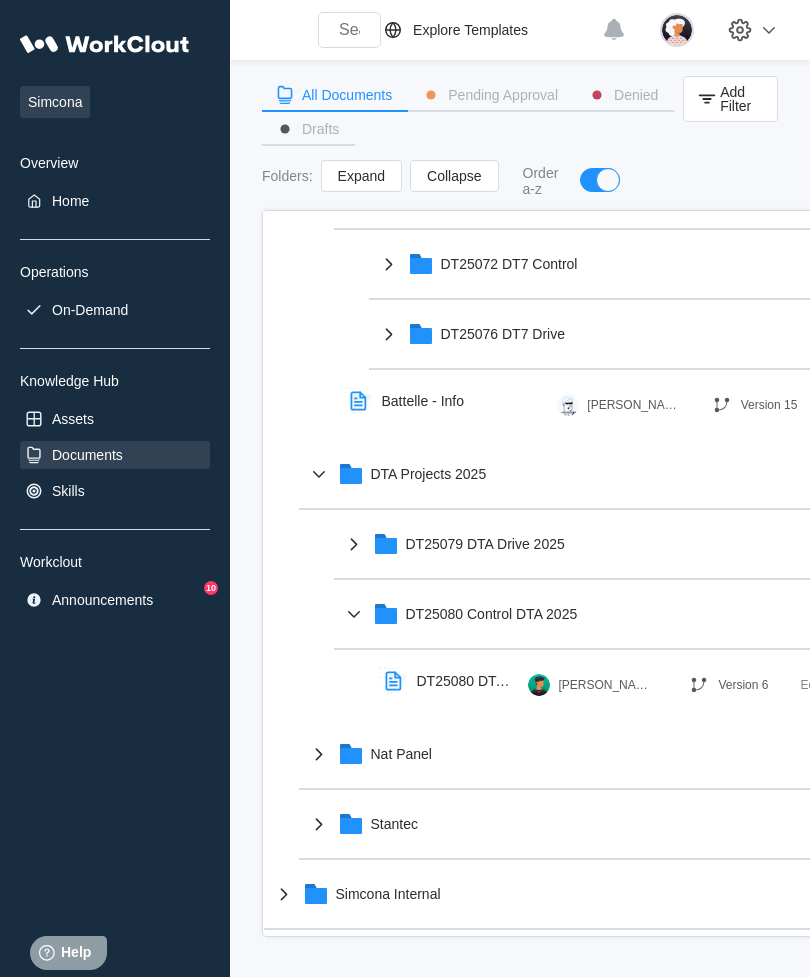 click on "DT7 Conversion Remote Panel Duplicate (2)" at bounding box center [427, 961] 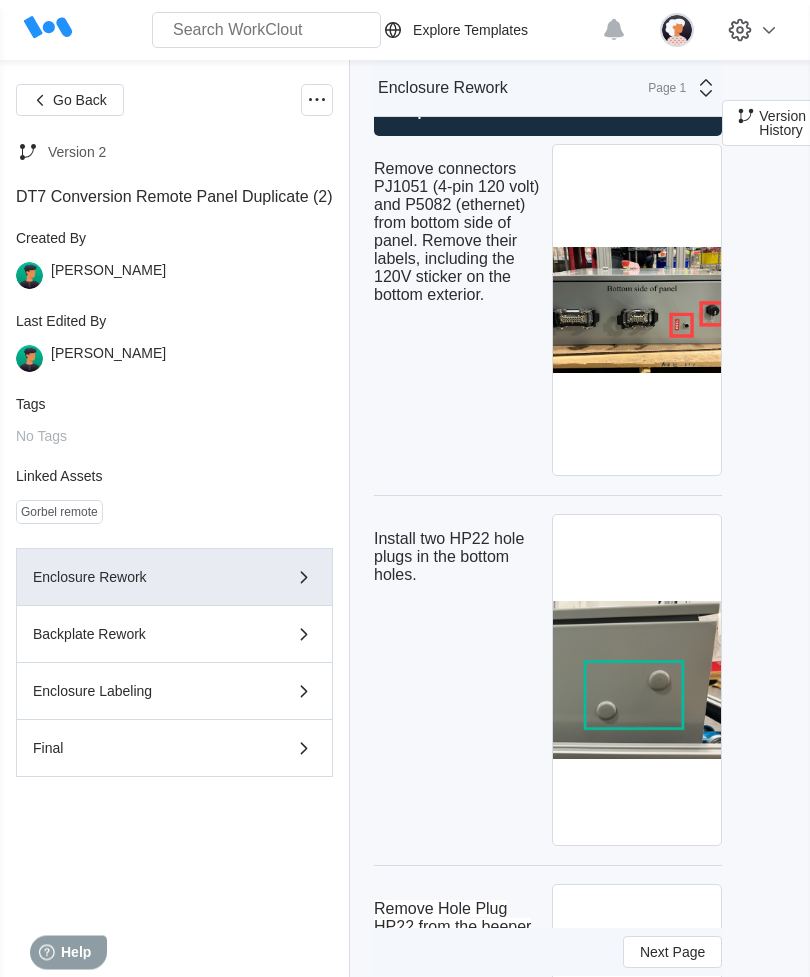 scroll, scrollTop: 3621, scrollLeft: 0, axis: vertical 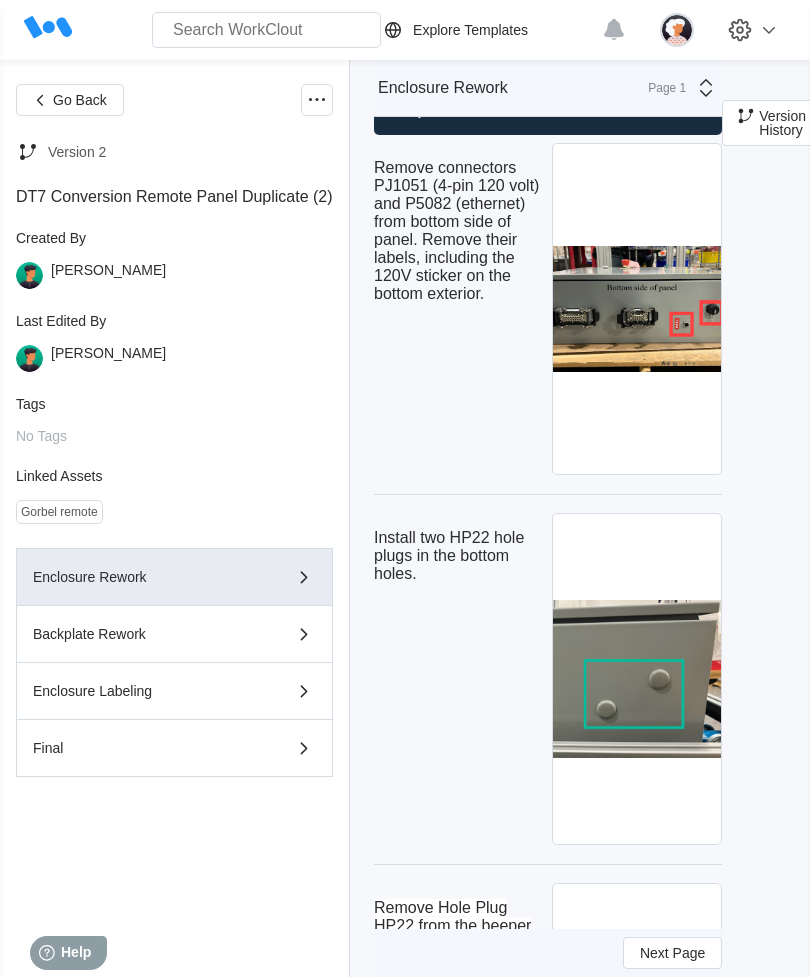 click on "Go Back" at bounding box center [80, 100] 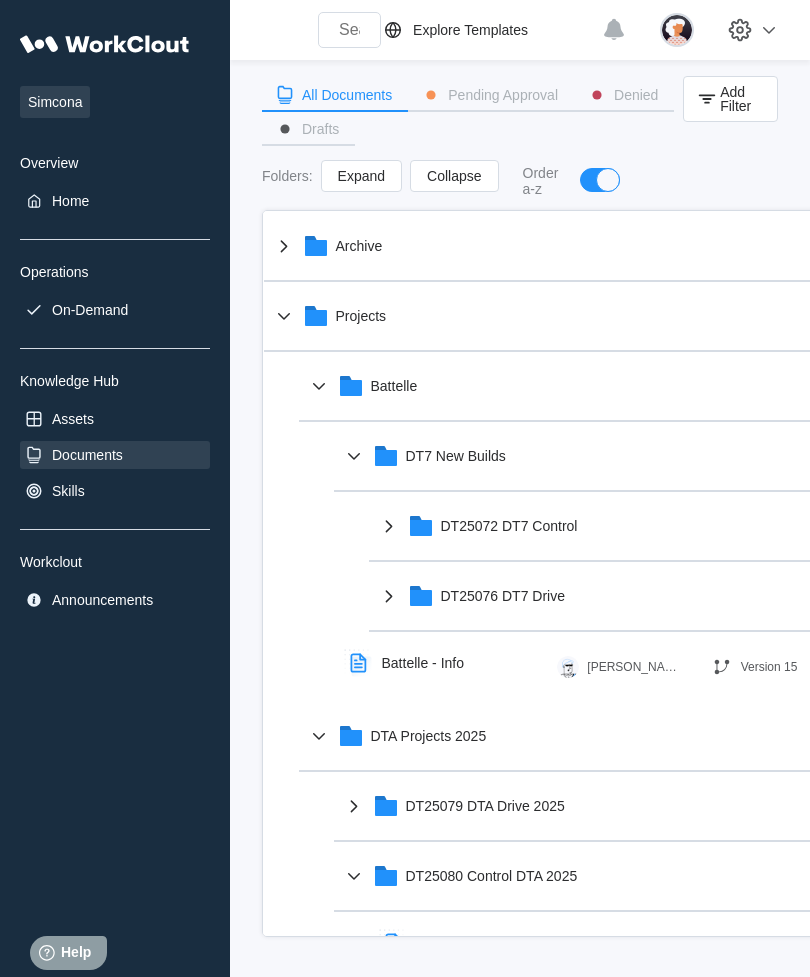 scroll, scrollTop: 0, scrollLeft: 0, axis: both 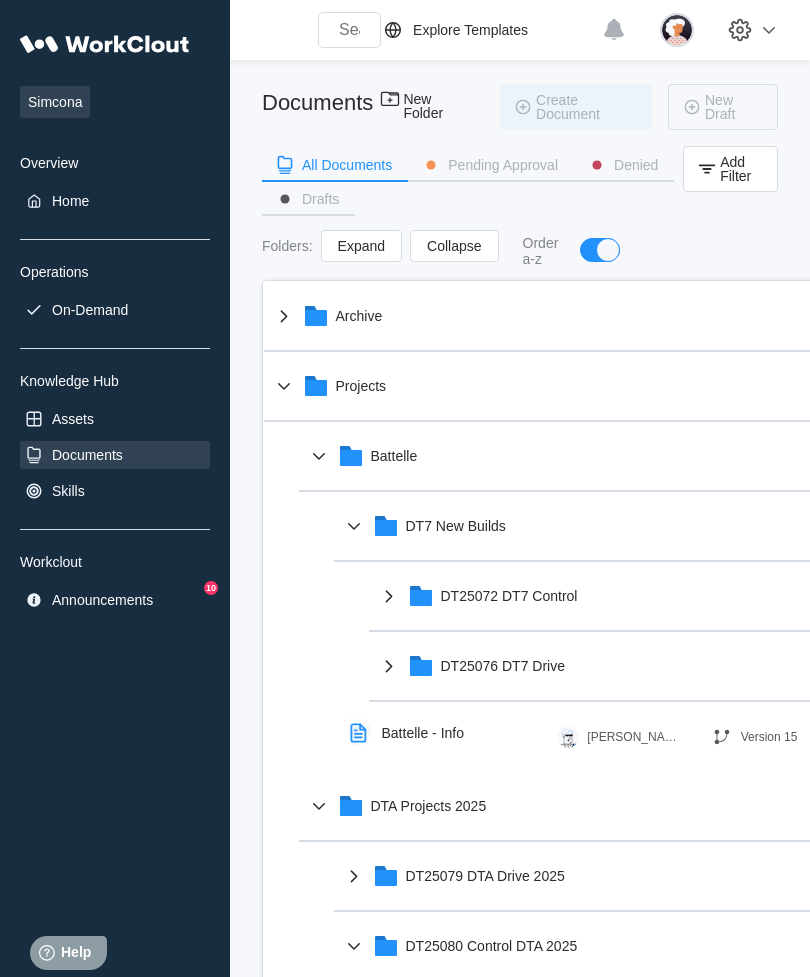 click 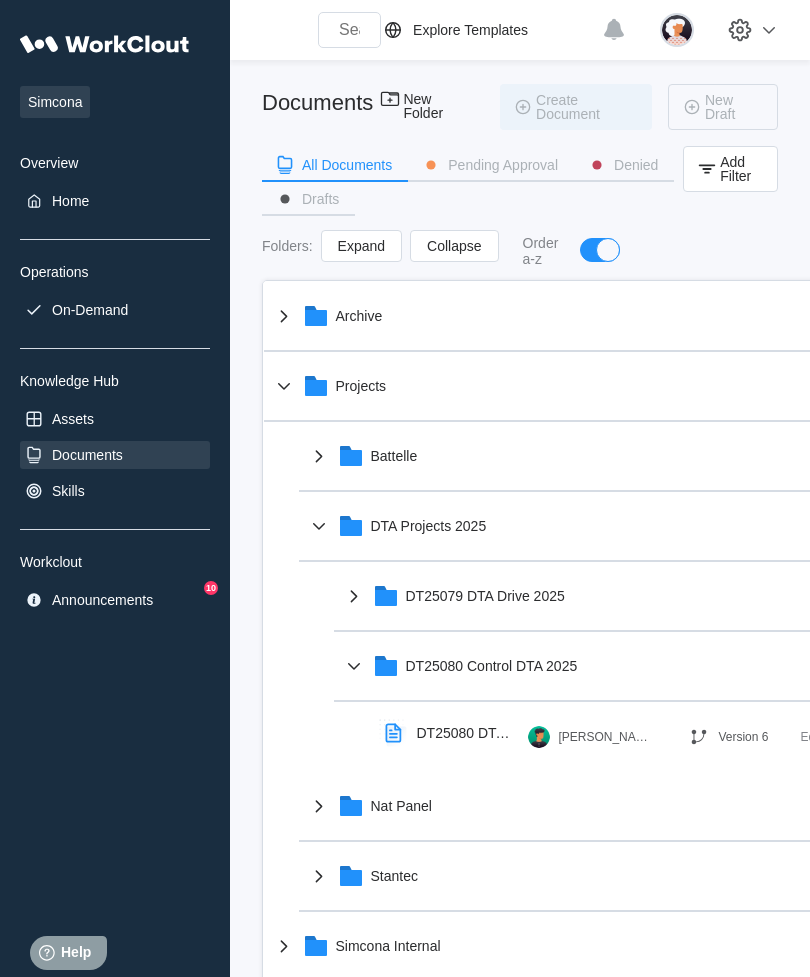 click on "DT25079 DTA Drive 2025" at bounding box center (485, 596) 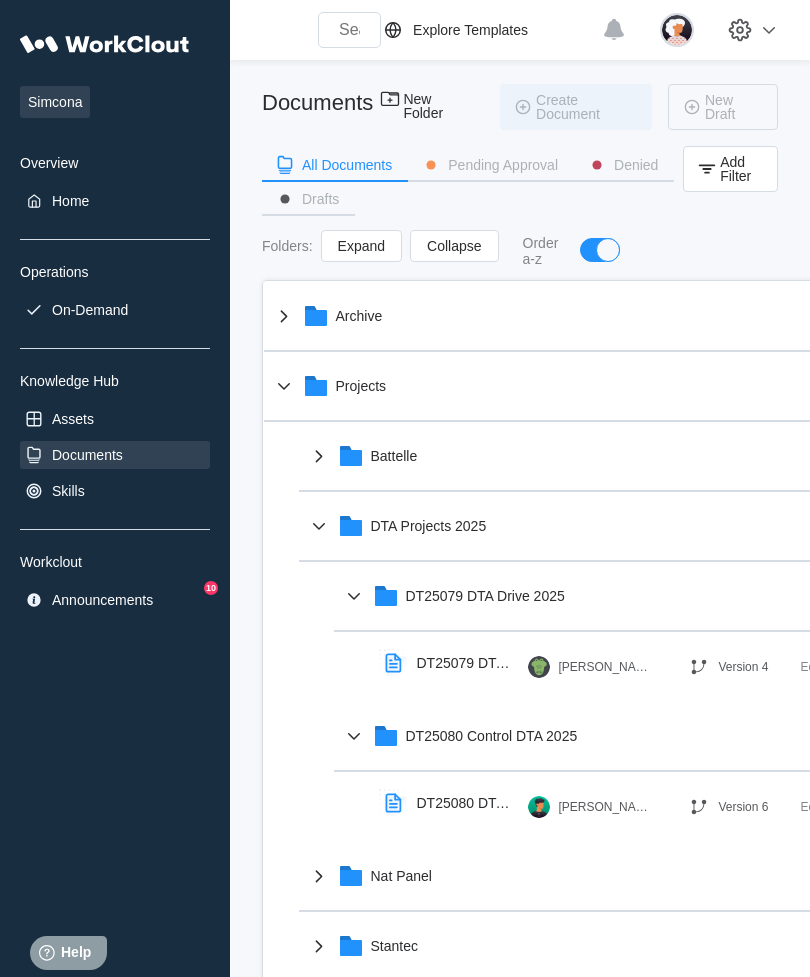 click on "DT25079 DTA Drive 2025" at bounding box center [453, 663] 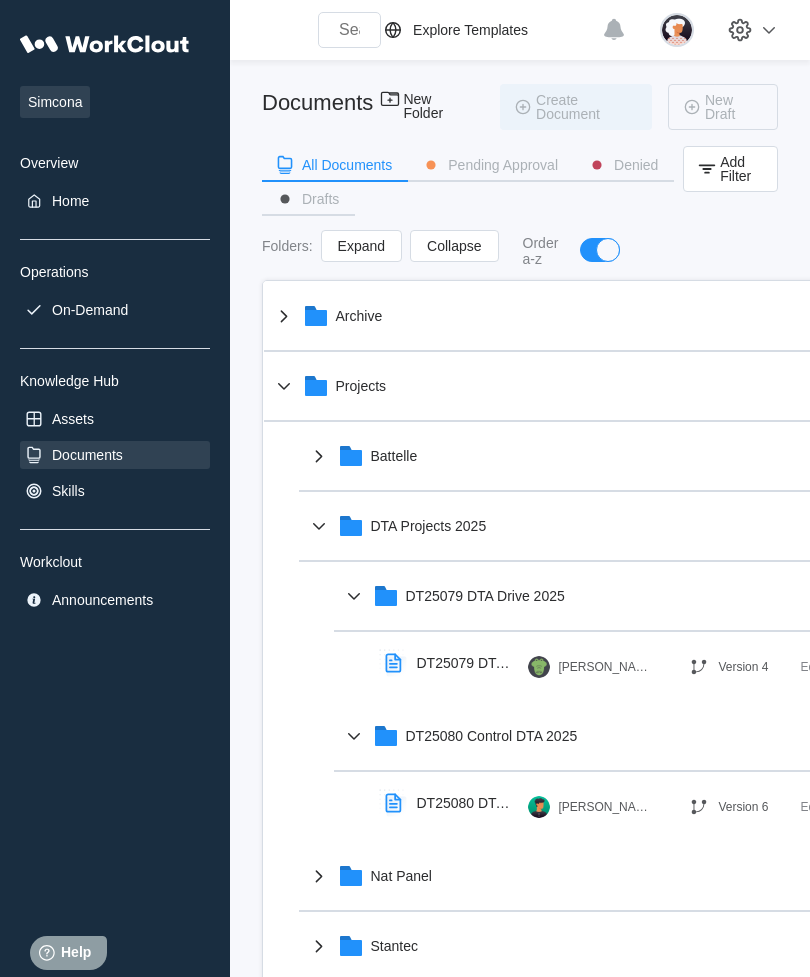 scroll, scrollTop: 64, scrollLeft: 0, axis: vertical 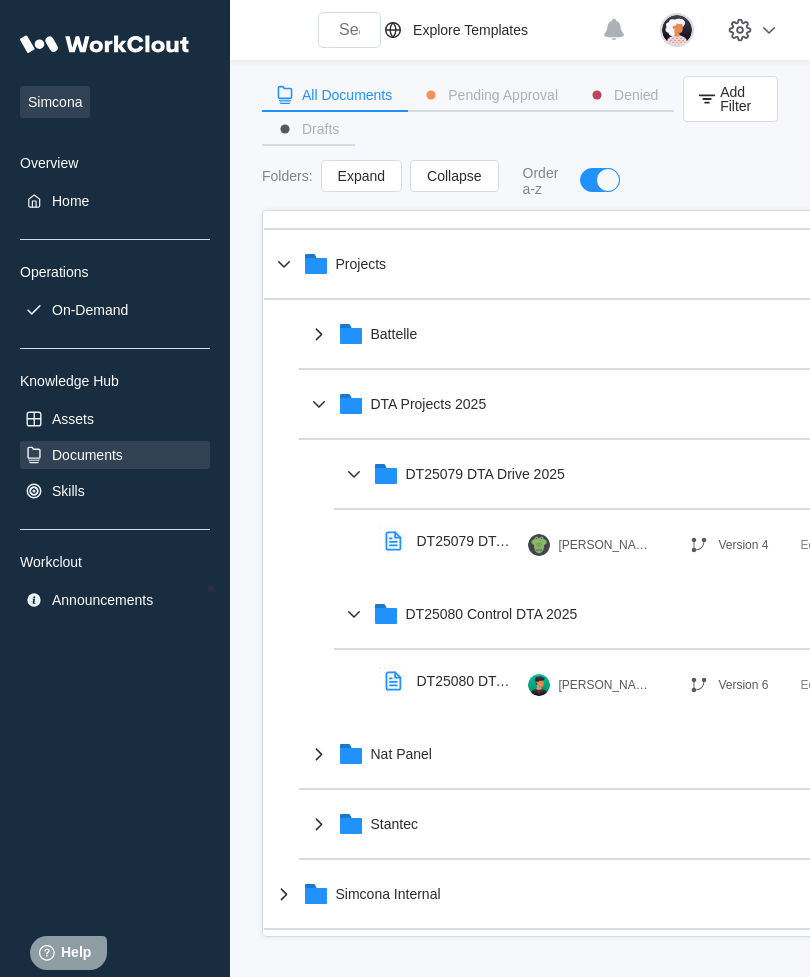 click 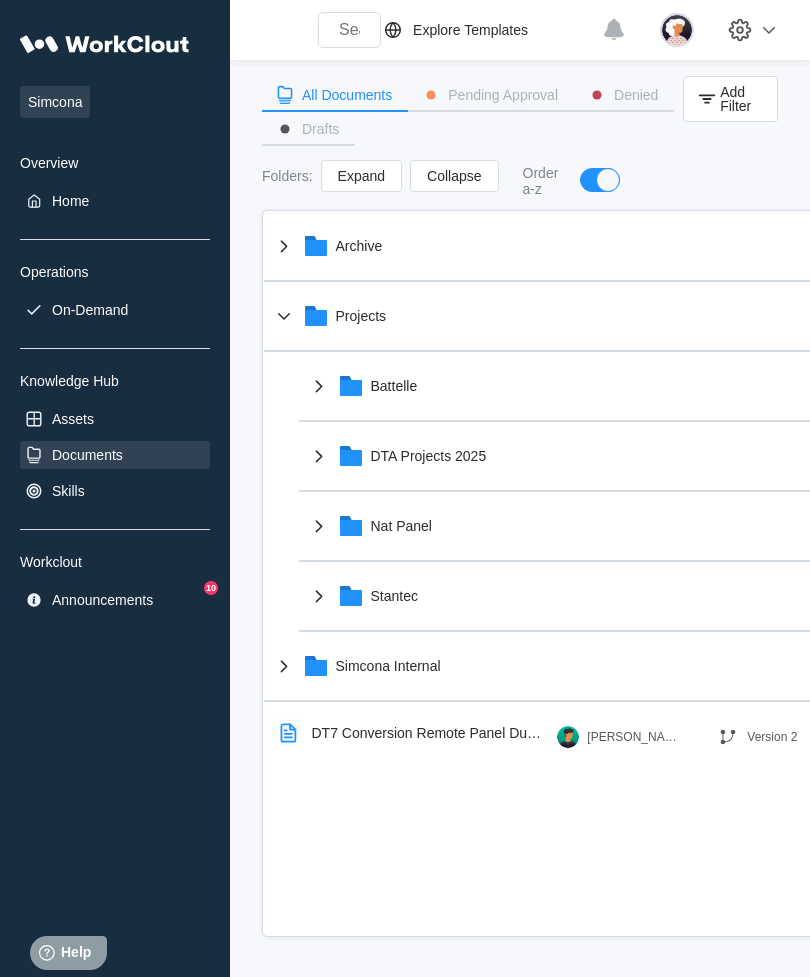 click on "Nat Panel" at bounding box center (582, 526) 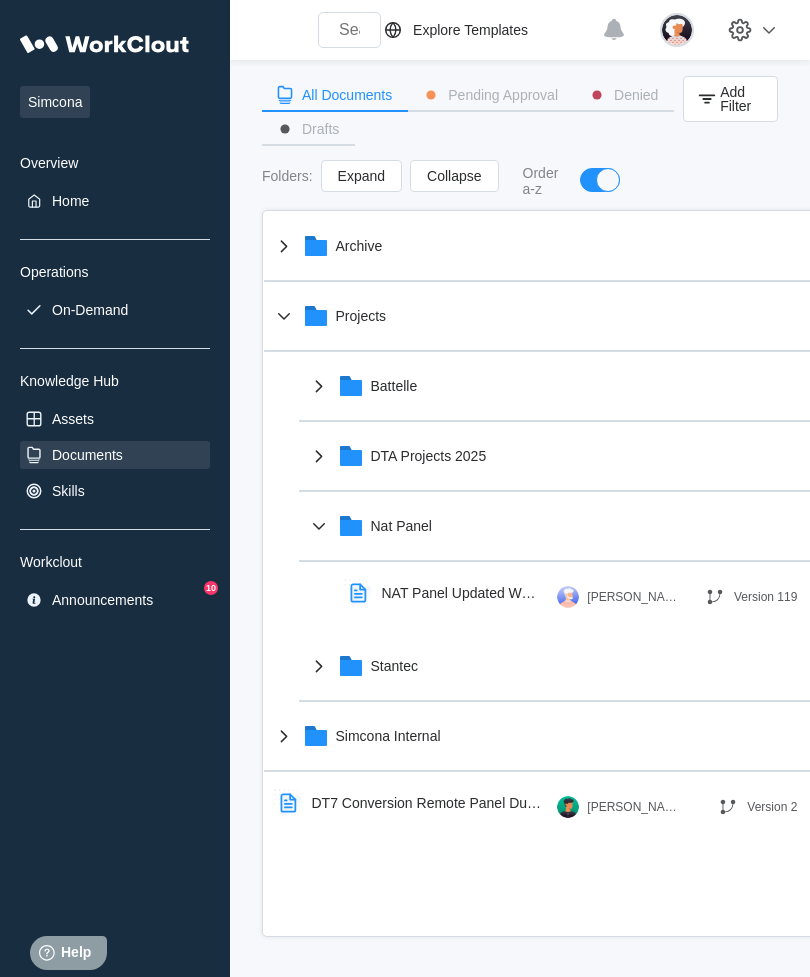 click on "Nat Panel" at bounding box center [582, 526] 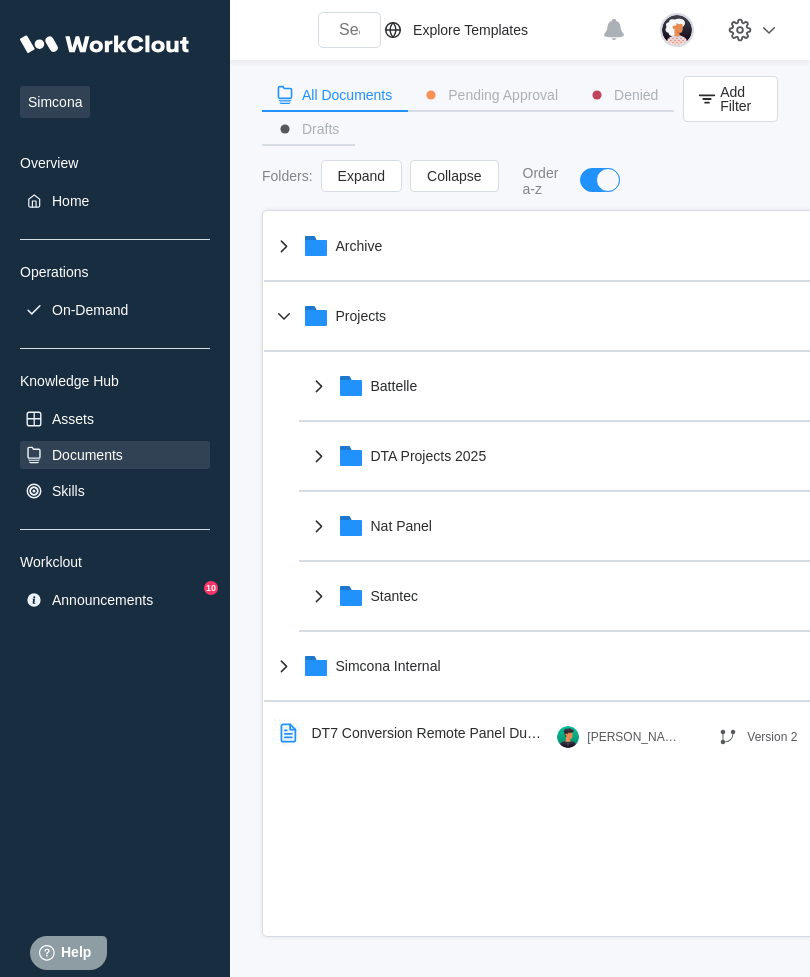 click on "Stantec" at bounding box center (582, 596) 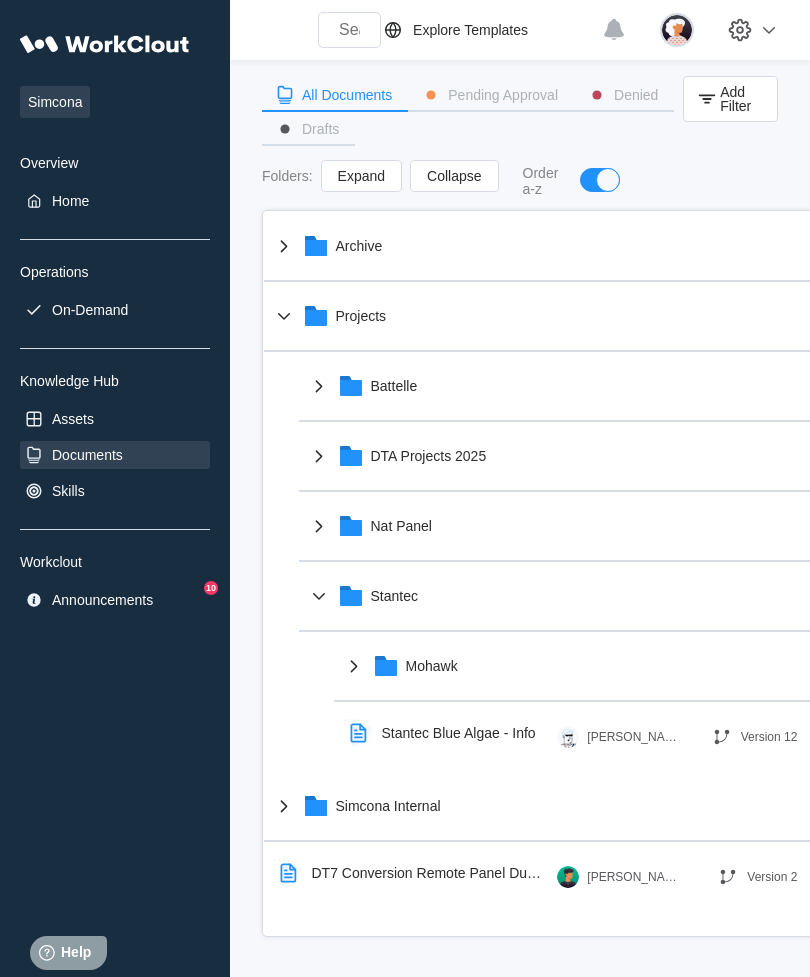 click on "Battelle" at bounding box center [582, 386] 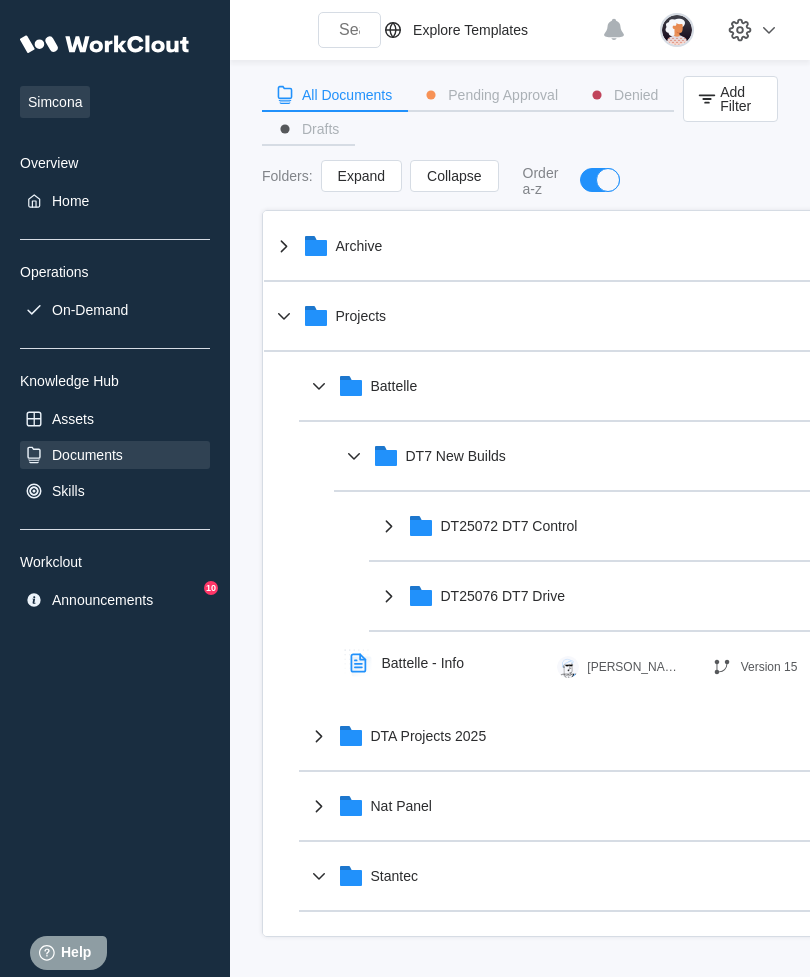 click on "Archive" at bounding box center [565, 246] 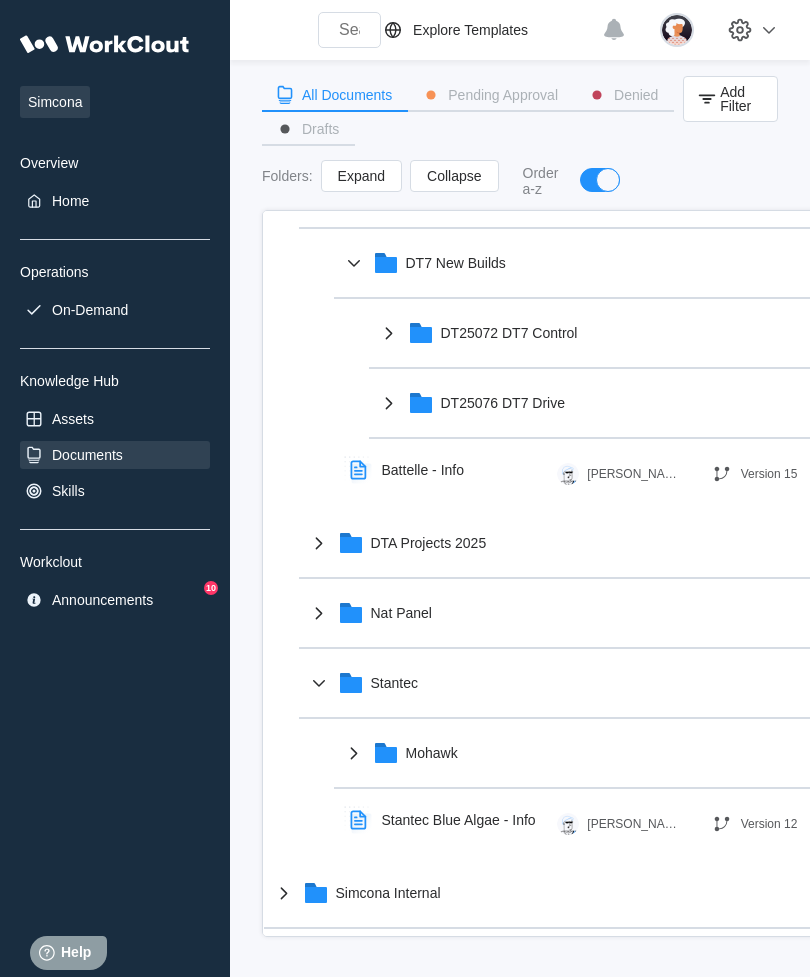 scroll, scrollTop: 752, scrollLeft: 0, axis: vertical 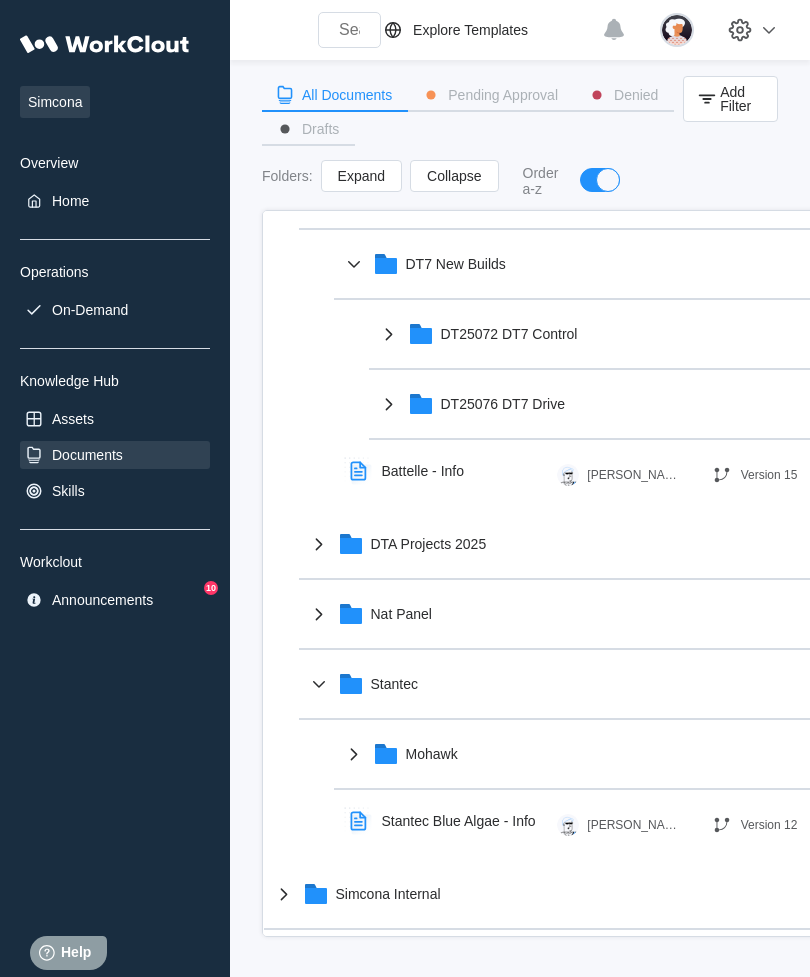 click on "Announcements" at bounding box center (115, 600) 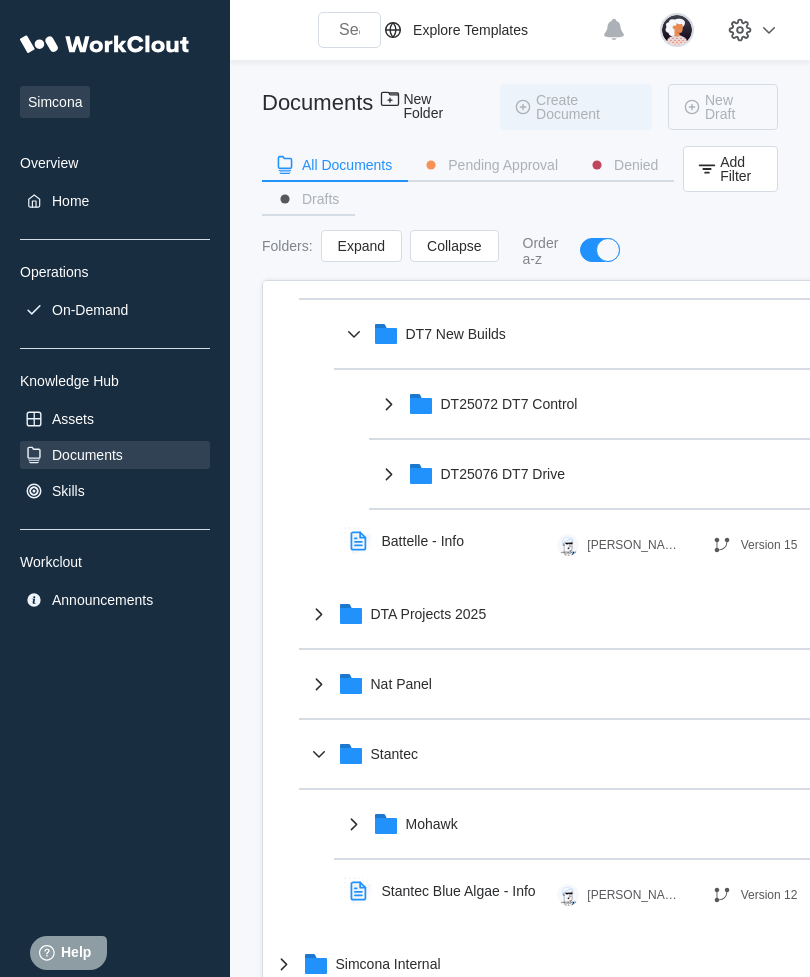 scroll, scrollTop: 72, scrollLeft: 0, axis: vertical 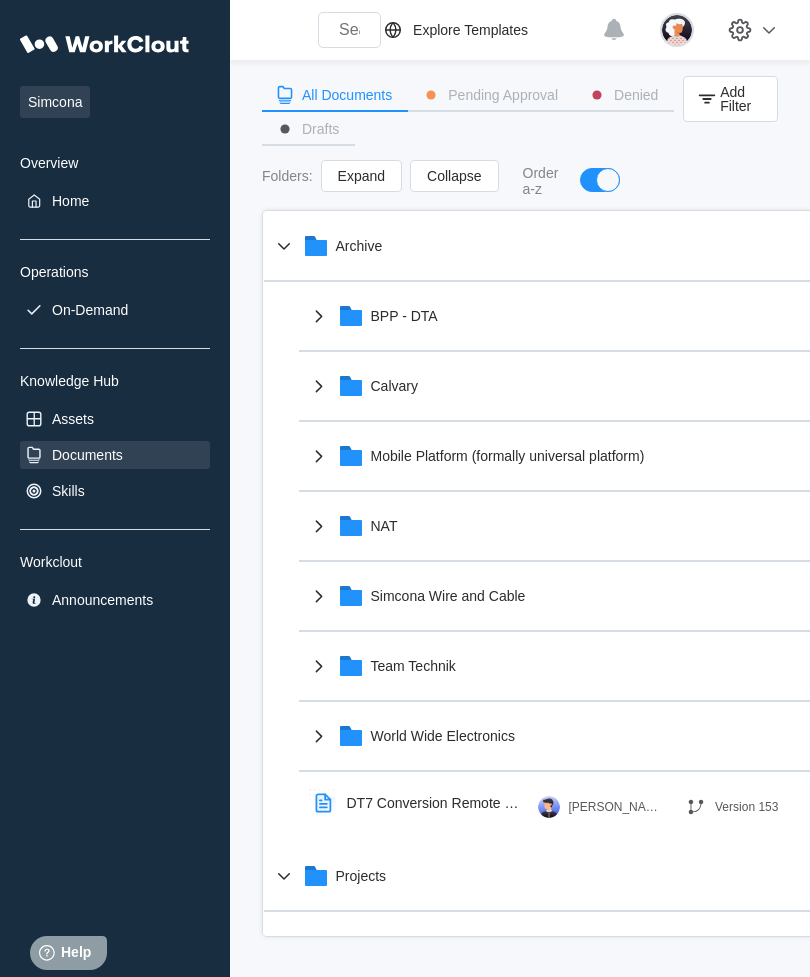 click on "Home" at bounding box center (70, 201) 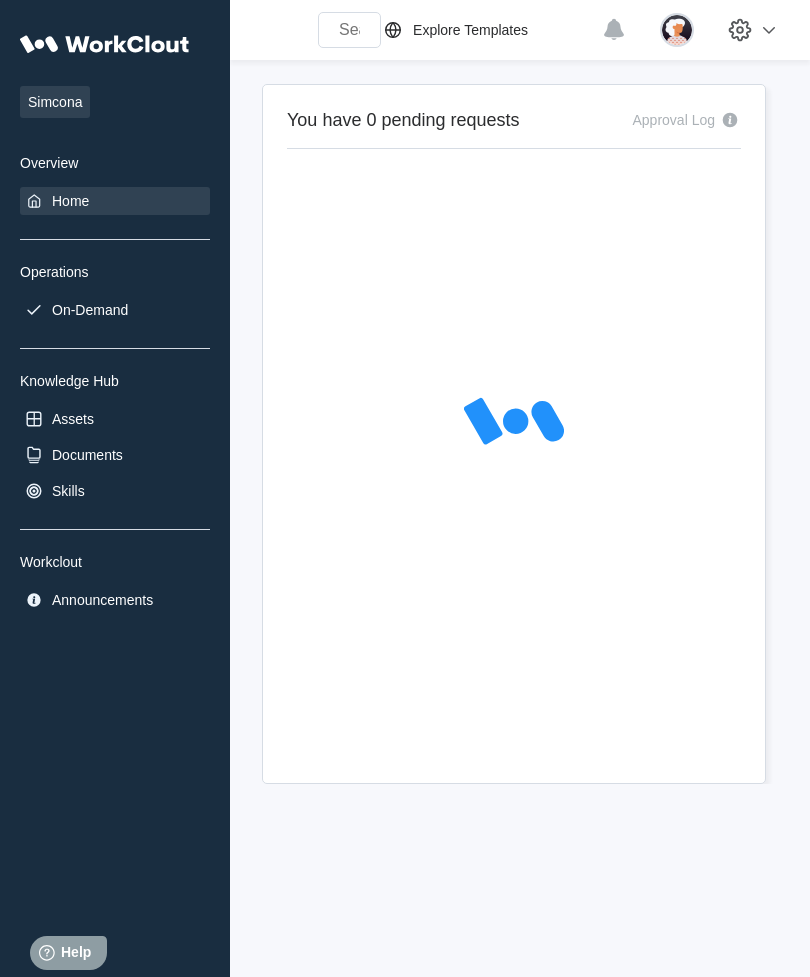 scroll, scrollTop: 0, scrollLeft: 0, axis: both 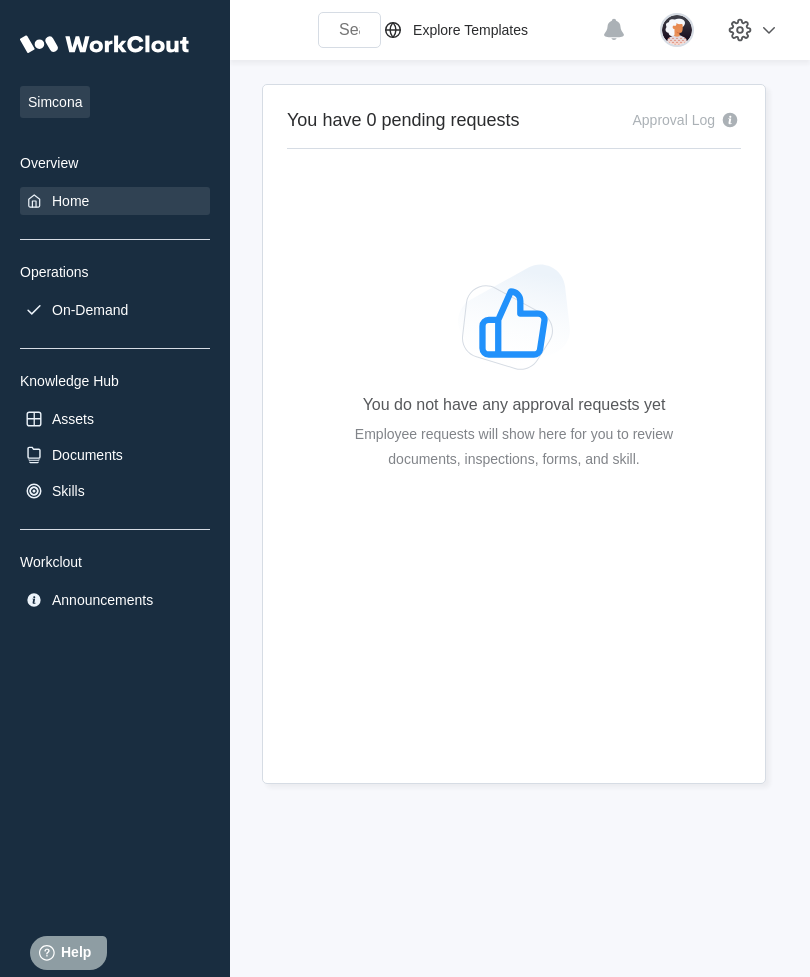 click on "Documents" at bounding box center (87, 455) 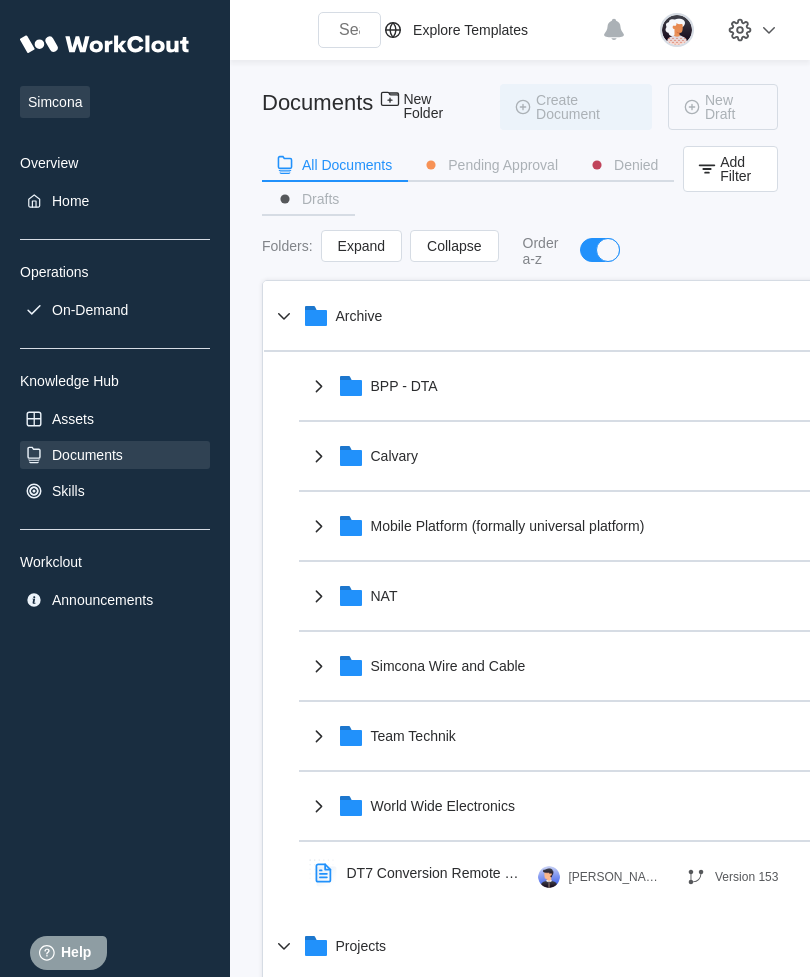 click on "Archive" at bounding box center (565, 316) 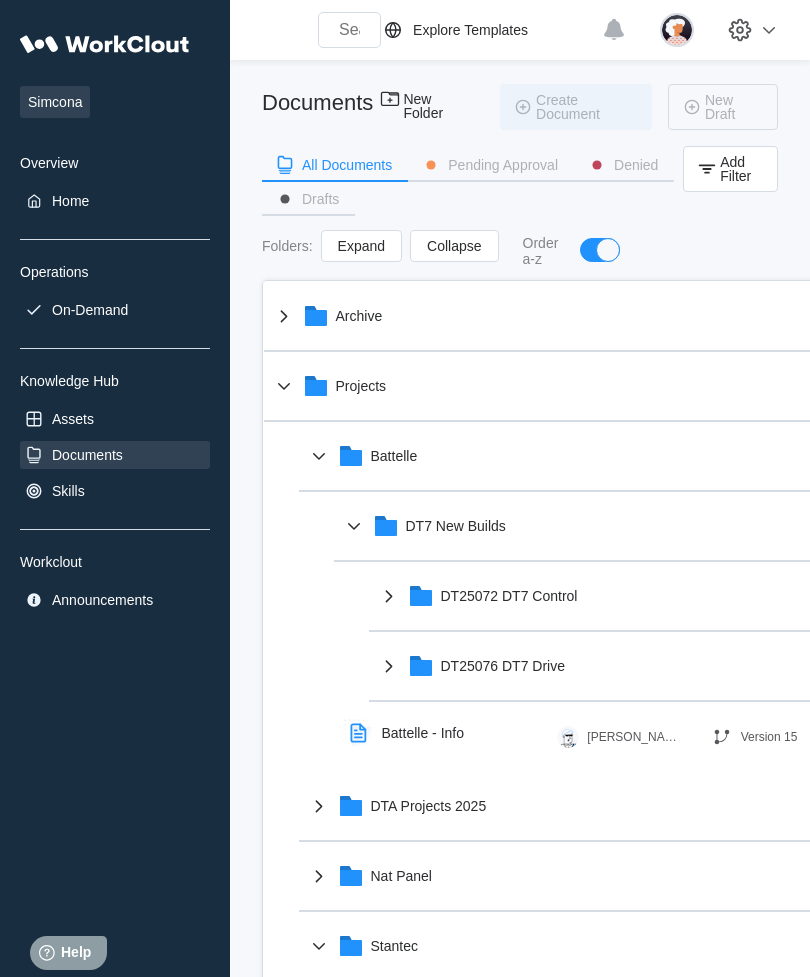 click on "DT7 New Builds" at bounding box center [600, 526] 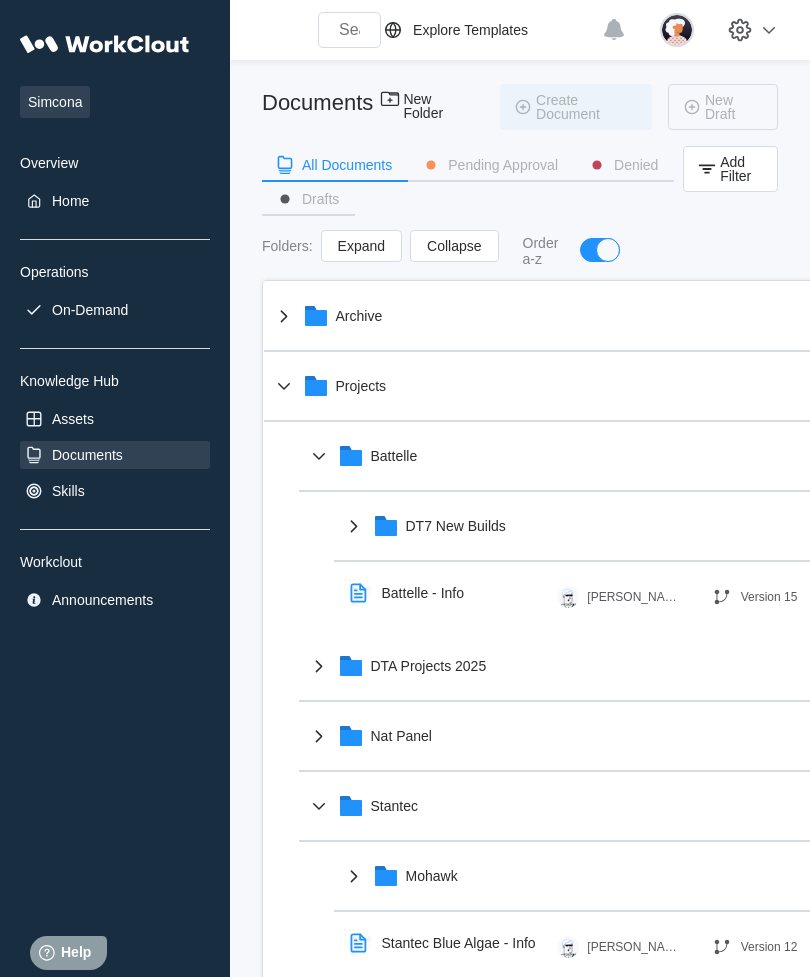 click on "DT7 New Builds" at bounding box center [600, 526] 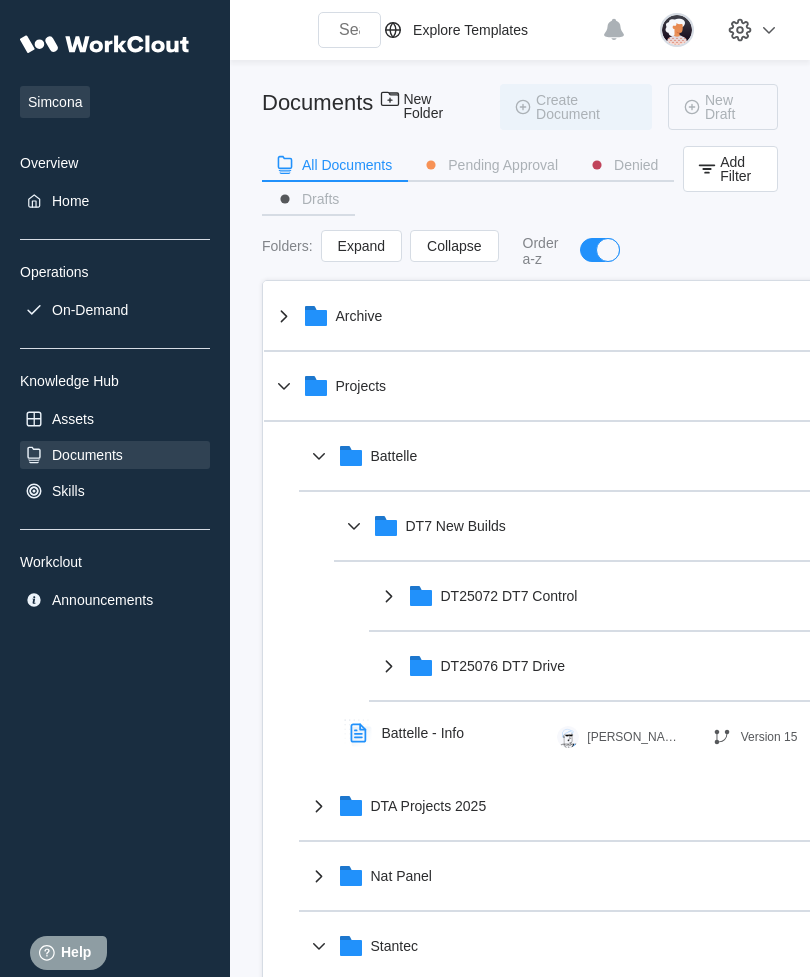 click on "DT25072 DT7 Control" at bounding box center (509, 596) 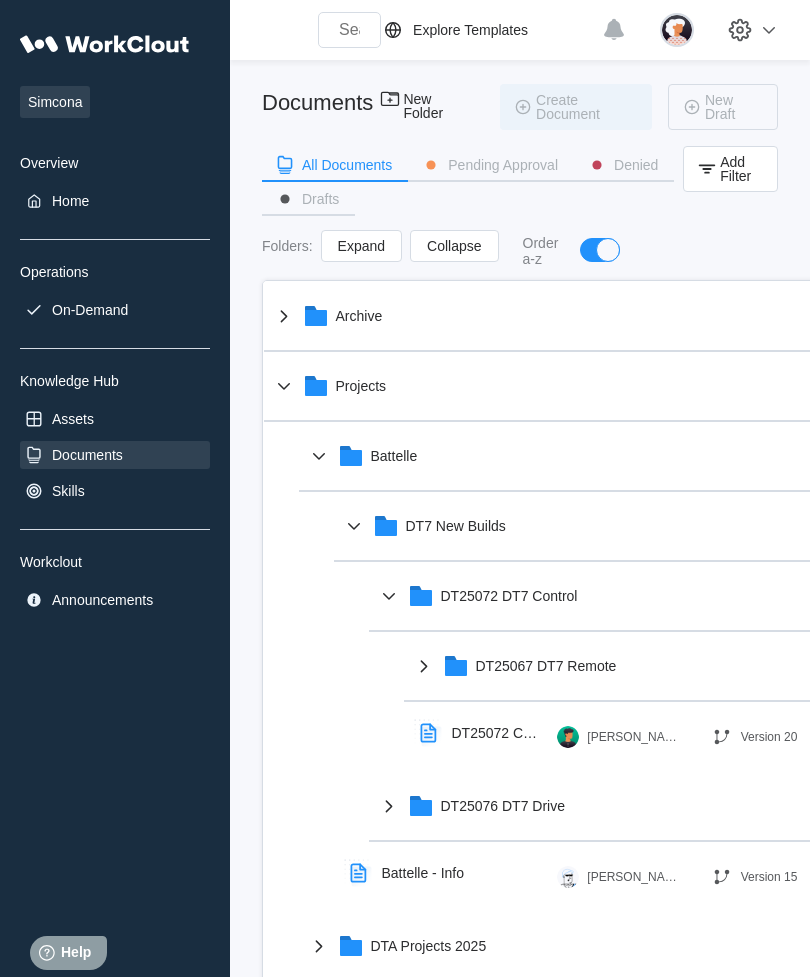 click on "DT25067 DT7 Remote" at bounding box center (546, 666) 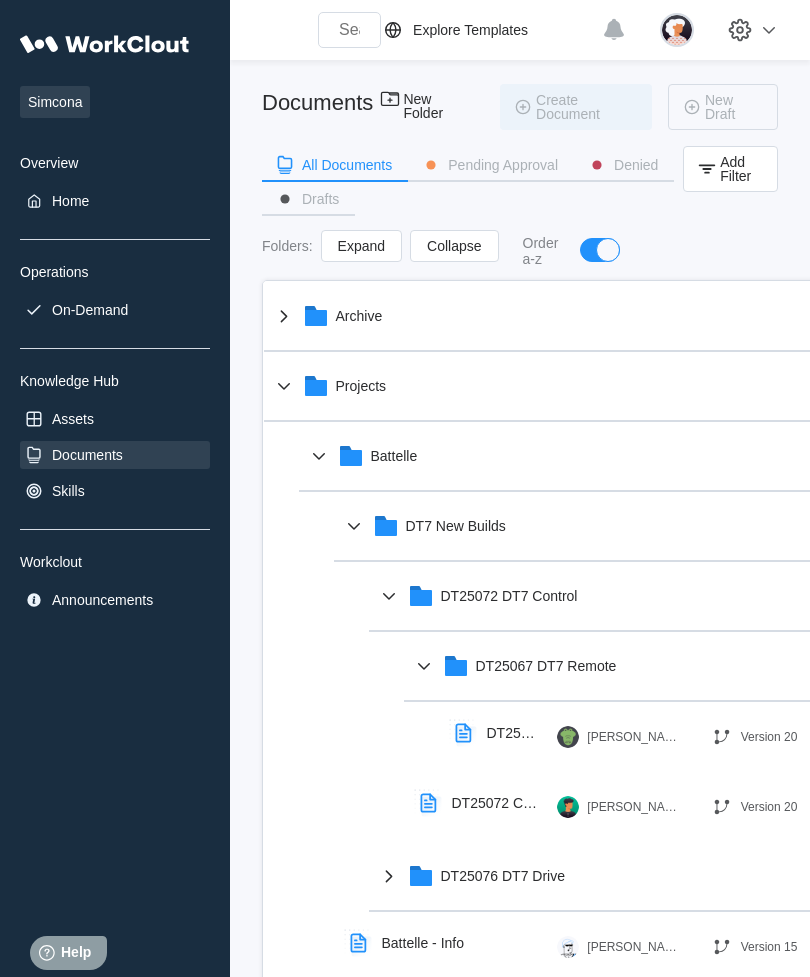 click on "DT25067 DT7 Remote" at bounding box center (635, 666) 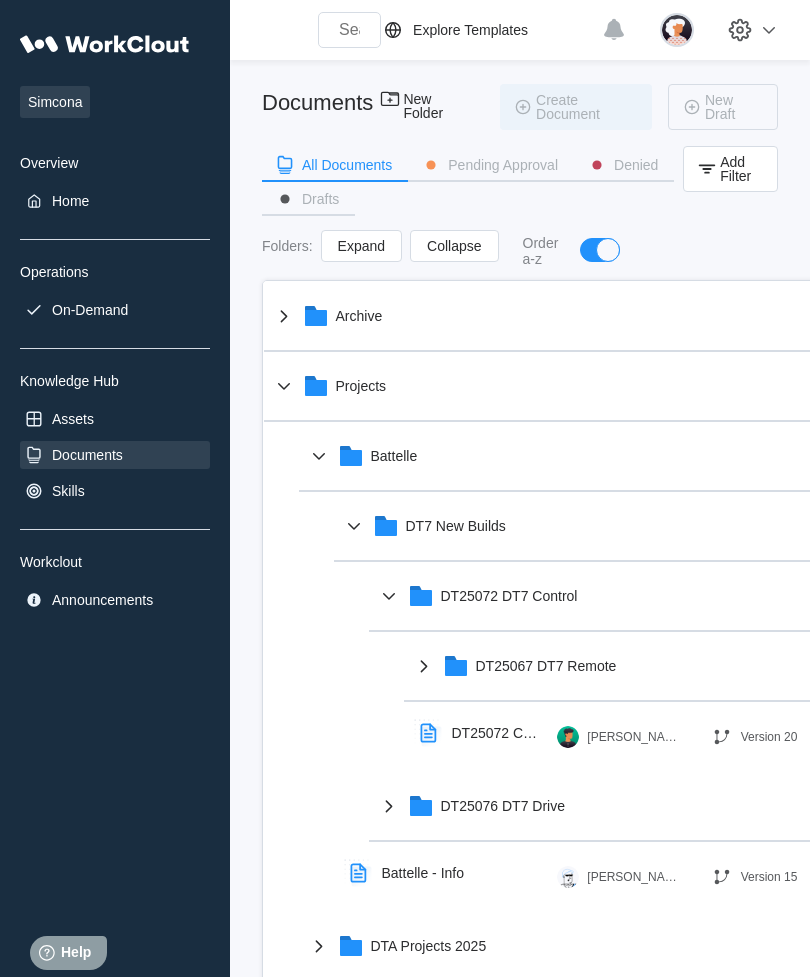 click on "DT25067 DT7 Remote" at bounding box center [635, 666] 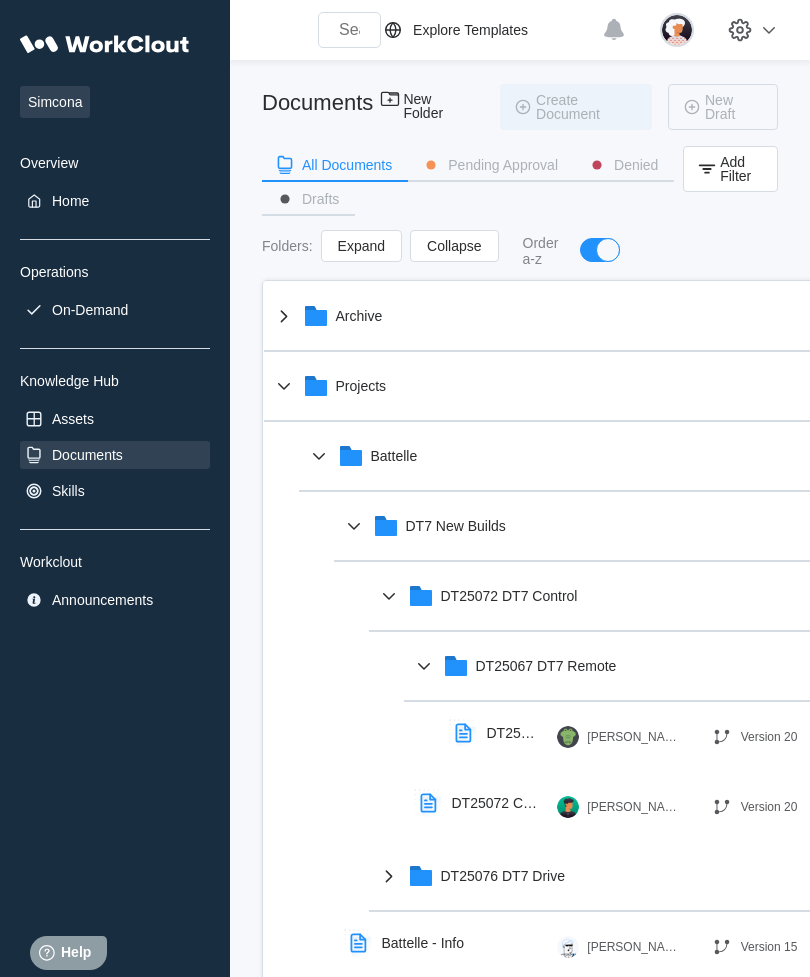 click on "DT25067 DT7 Remote" at bounding box center (635, 666) 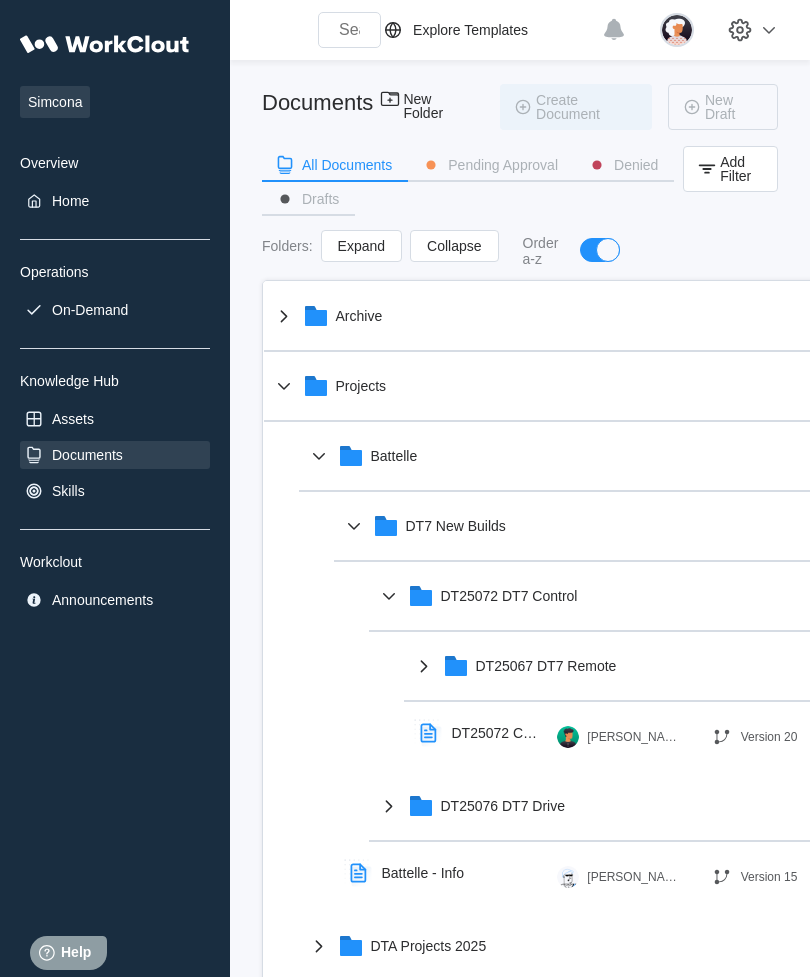 click on "DT25067 DT7 Remote" at bounding box center (635, 666) 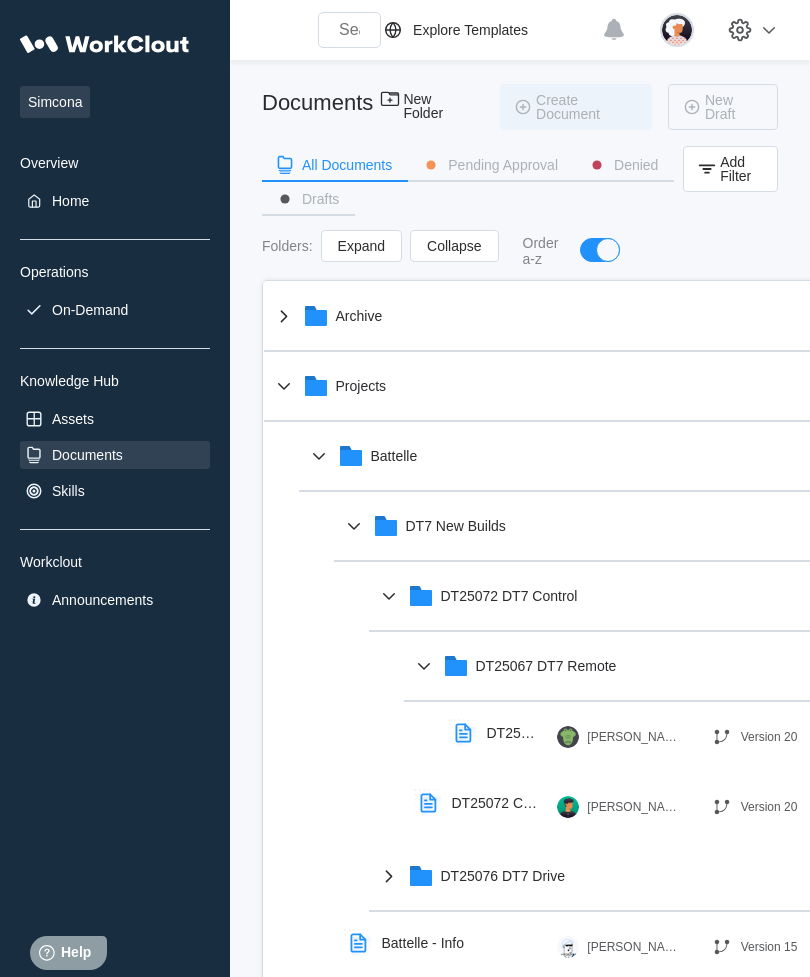 click on "DT25067 DT7 Remote" at bounding box center (635, 666) 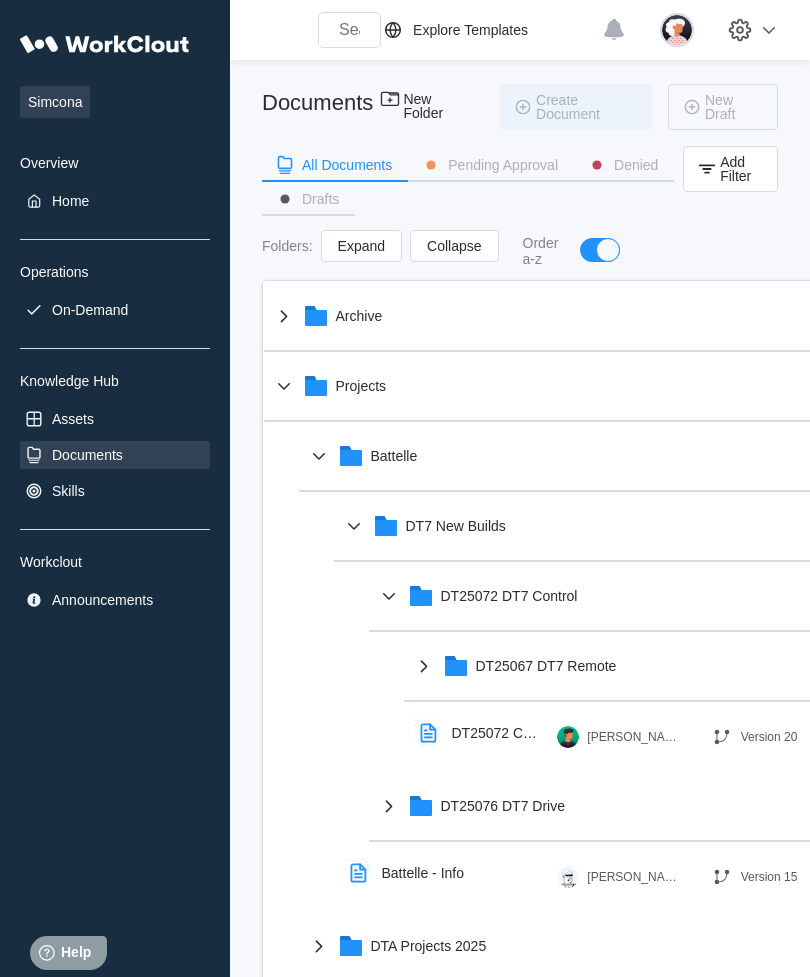 click on "DT25067 DT7 Remote" at bounding box center [635, 666] 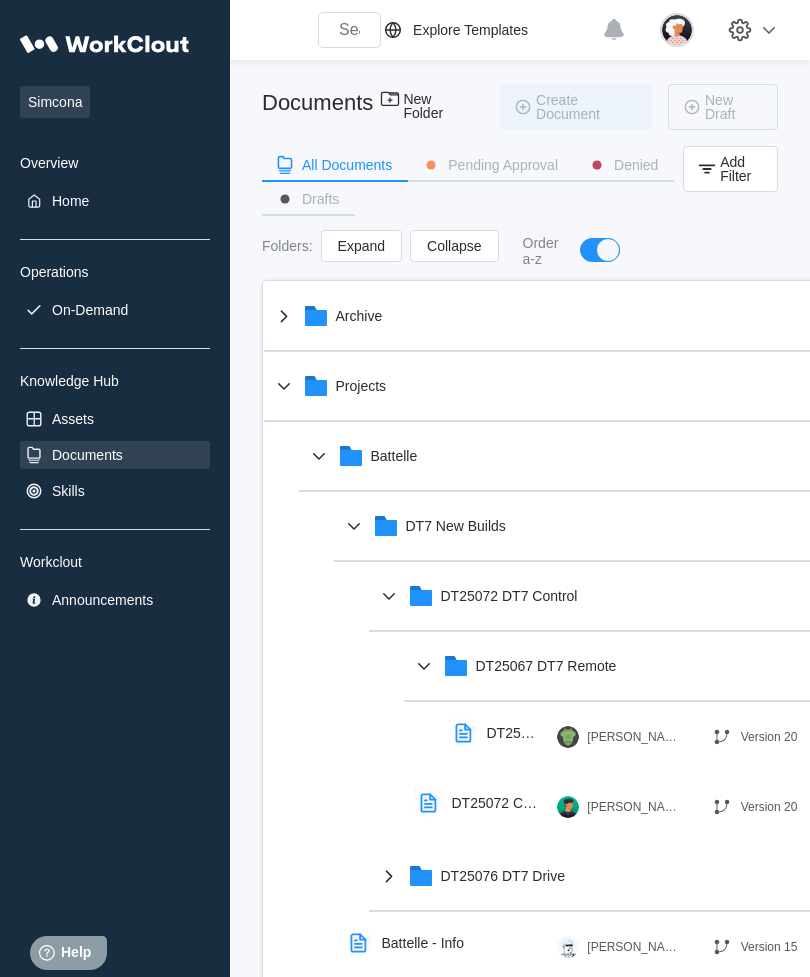 click on "DT25067 Build Instructions" at bounding box center [502, 733] 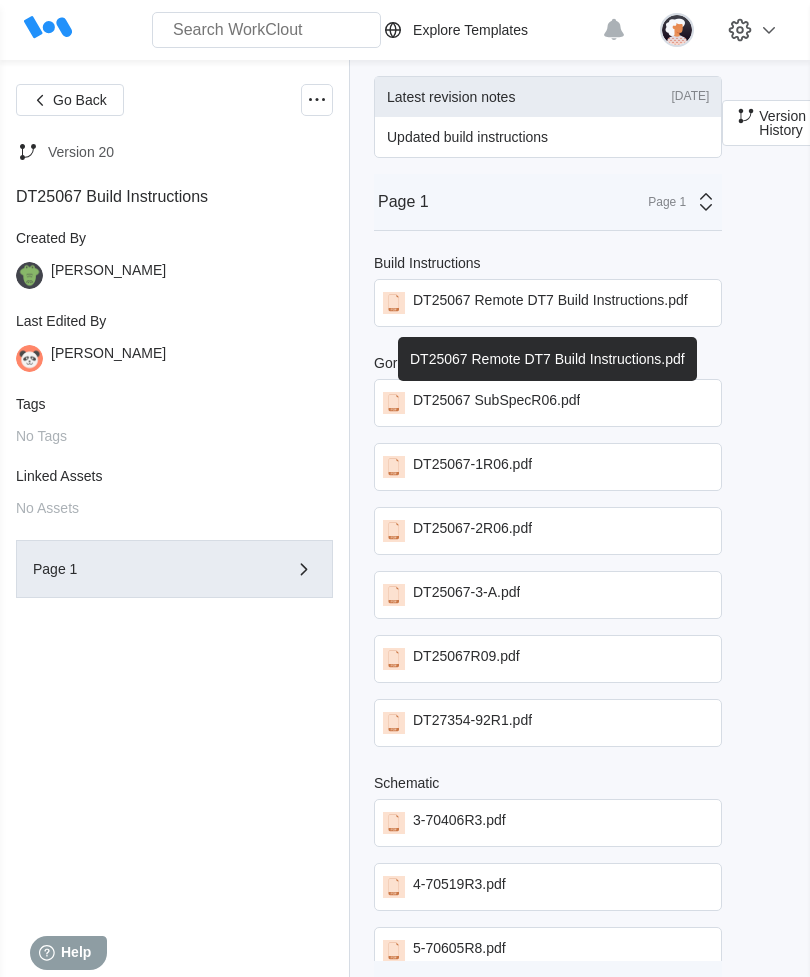 click on "DT25067 Remote DT7 Build Instructions.pdf" at bounding box center [550, 303] 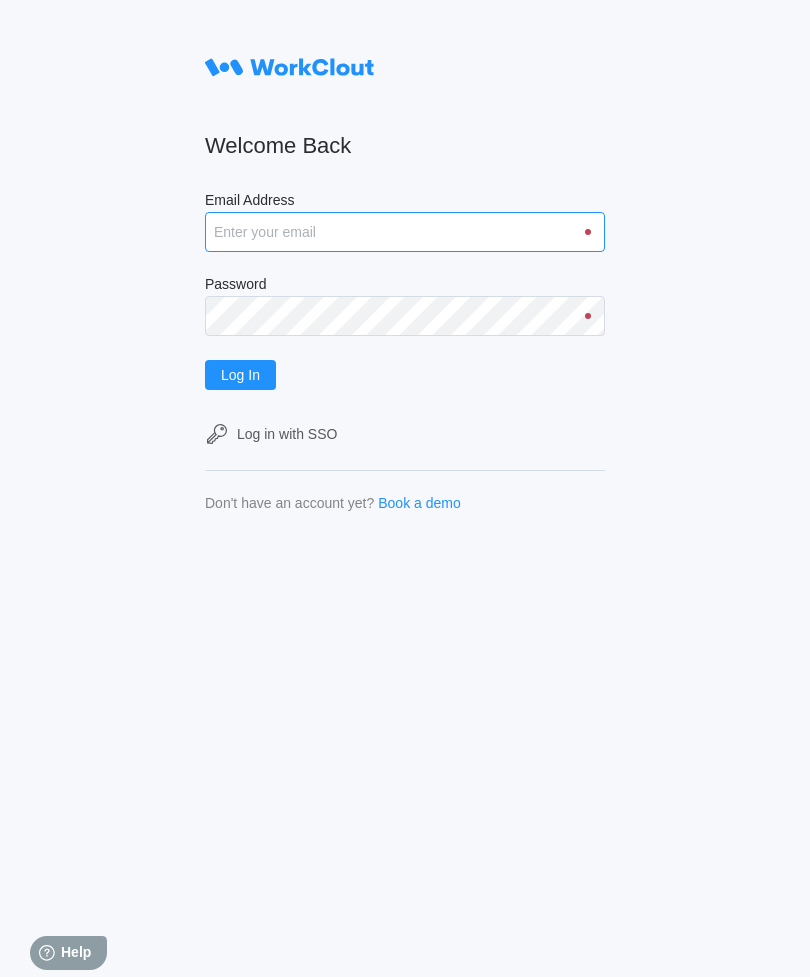 scroll, scrollTop: 0, scrollLeft: 0, axis: both 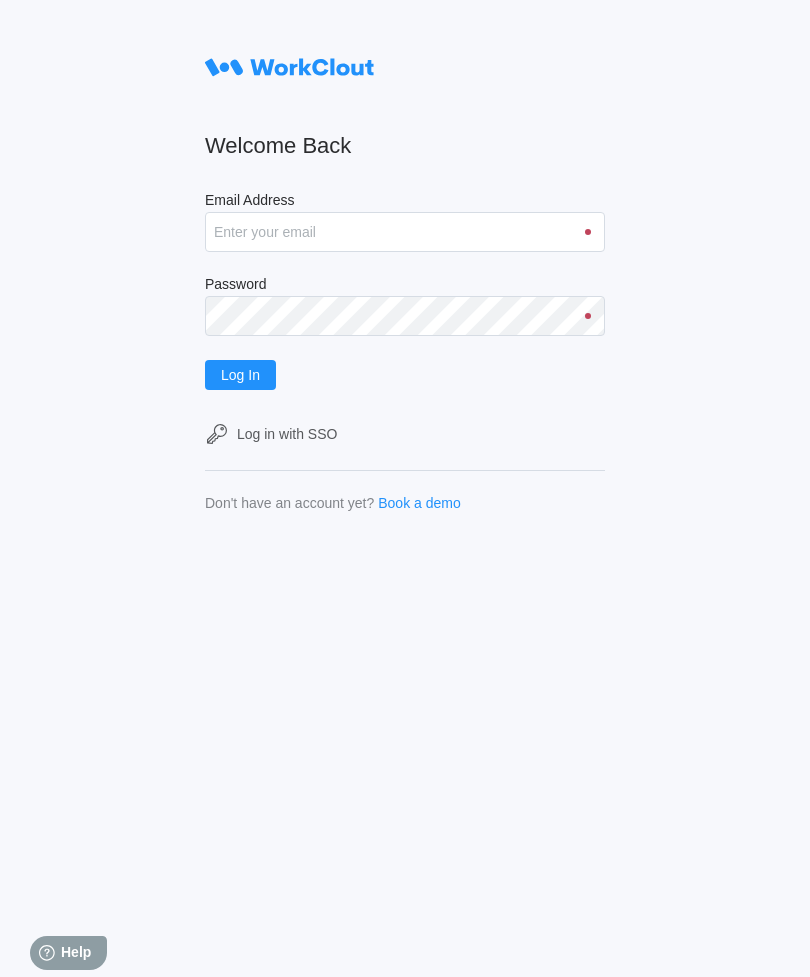 click on "Welcome Back Email Address Password Log In Log in with SSO Don't have an account yet?  Book a demo" at bounding box center [405, 279] 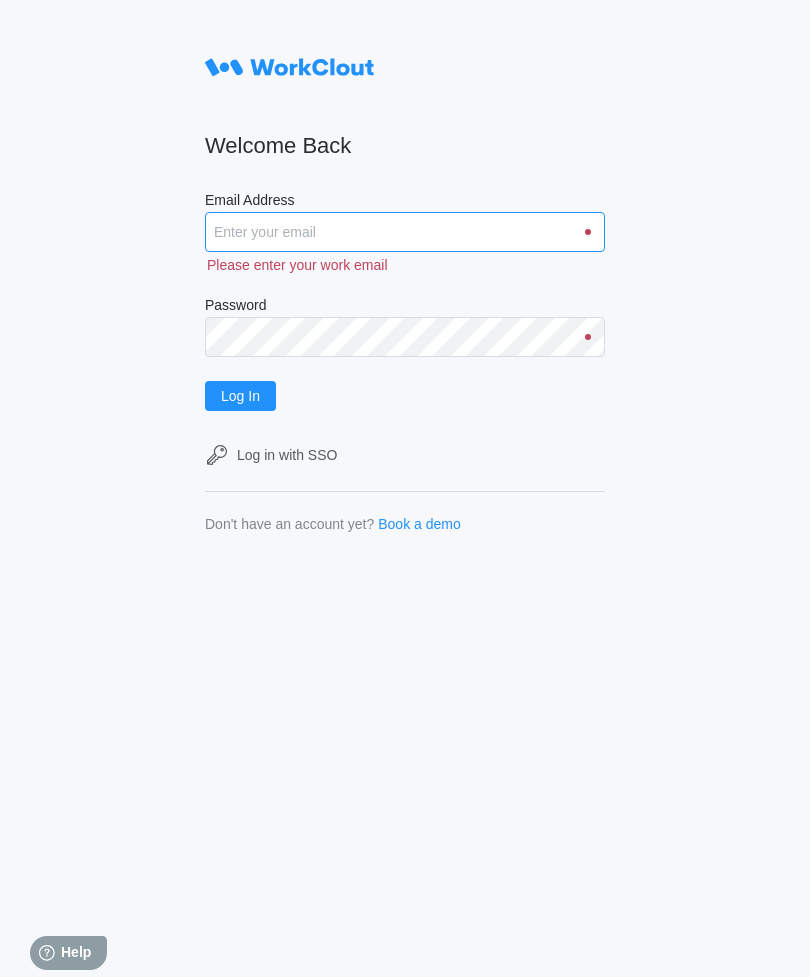 click on "Email Address" at bounding box center (405, 232) 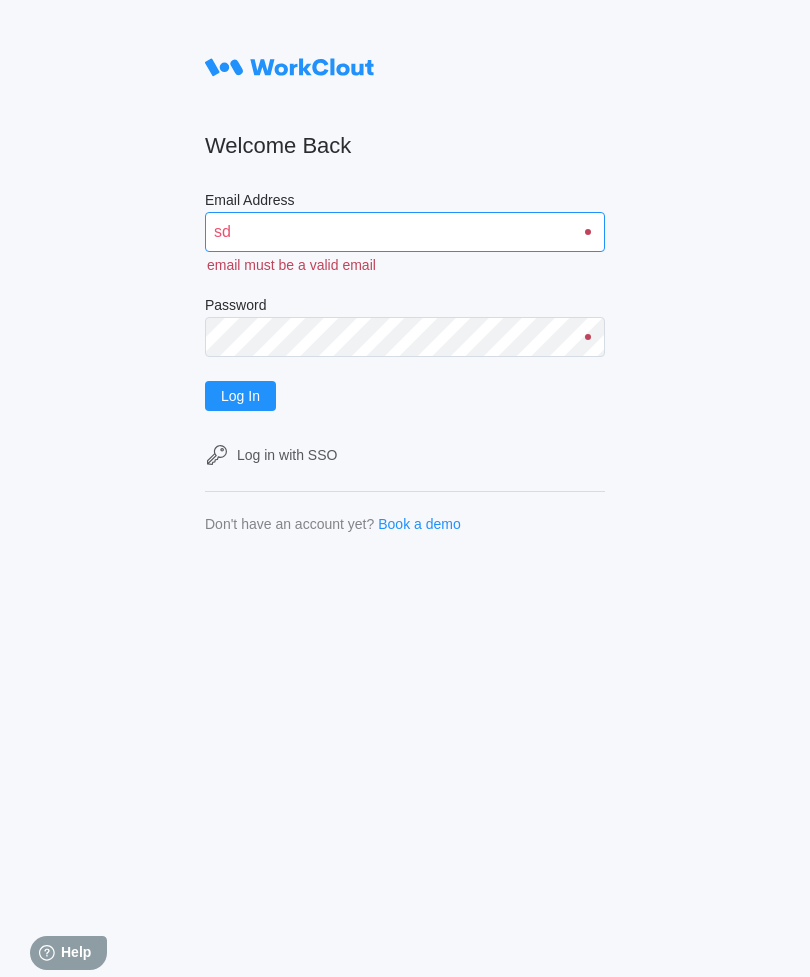 type on "s" 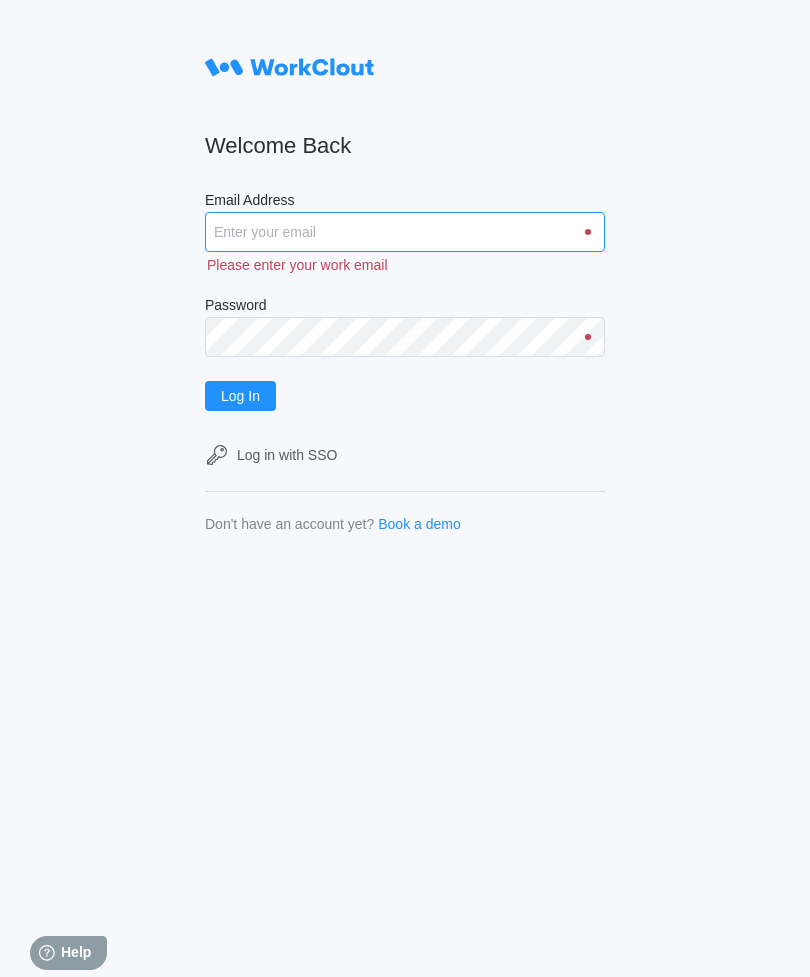 type on "HMarsh@mailinator.com" 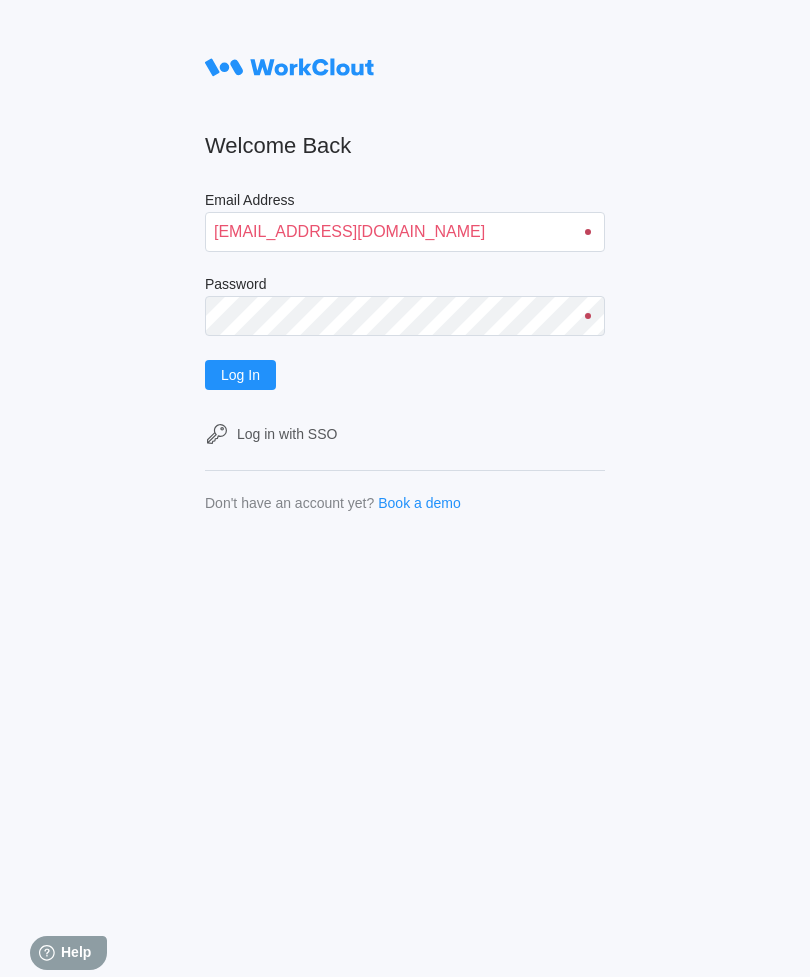 click on "Log In" at bounding box center (240, 375) 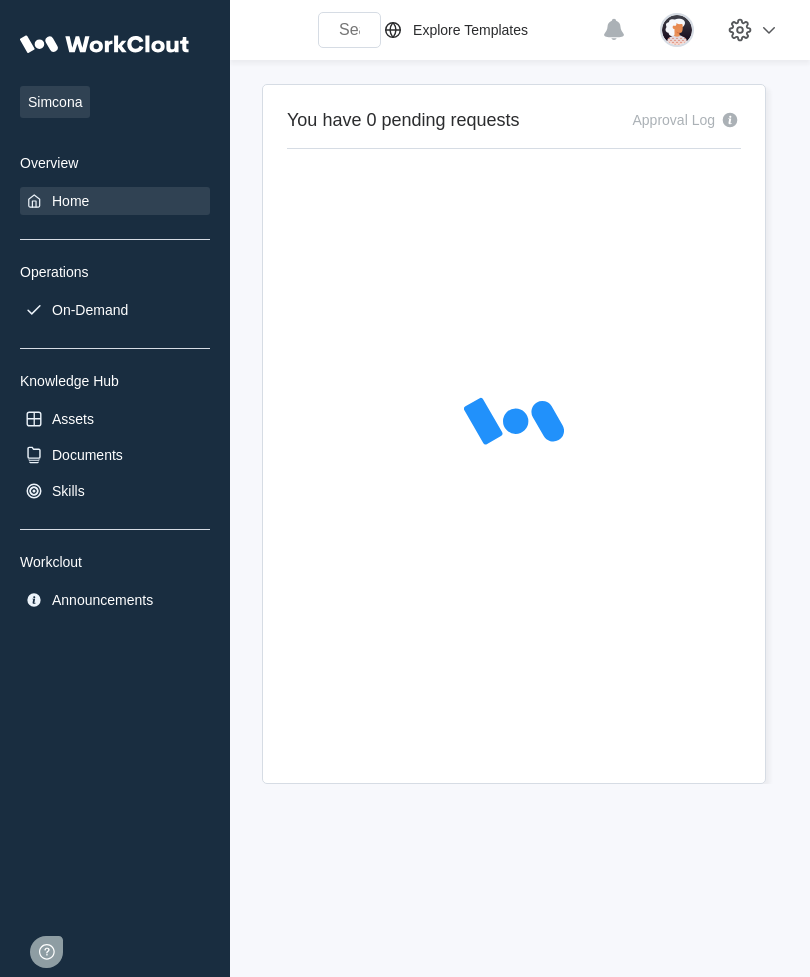 scroll, scrollTop: 0, scrollLeft: 0, axis: both 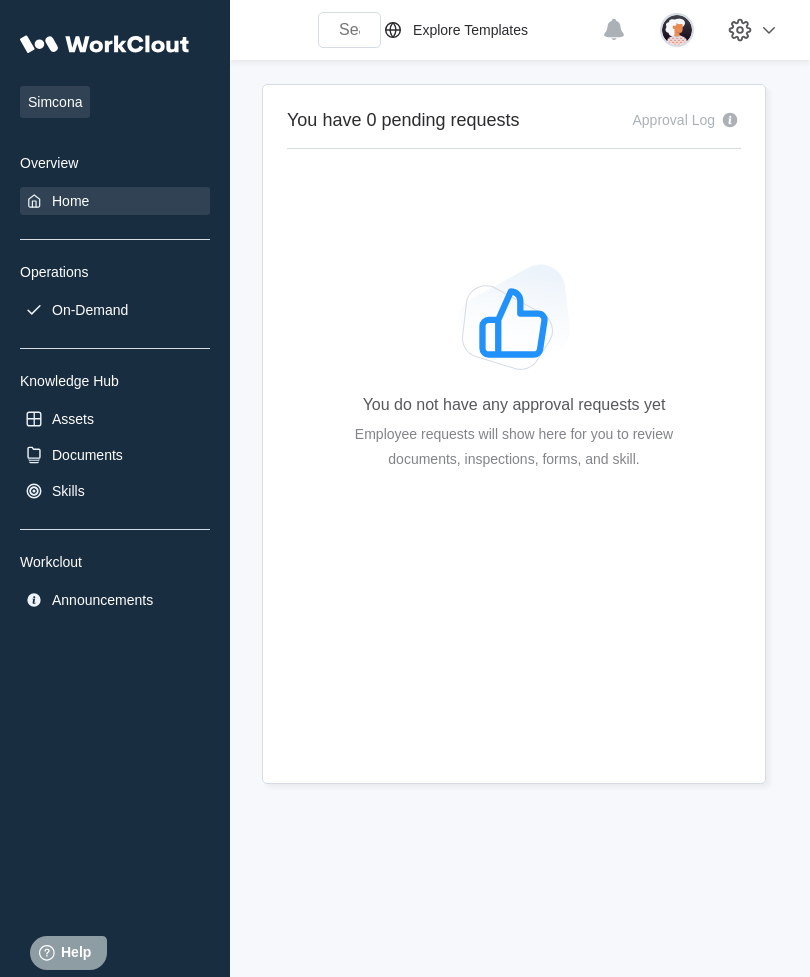 click on "Assets" at bounding box center [115, 419] 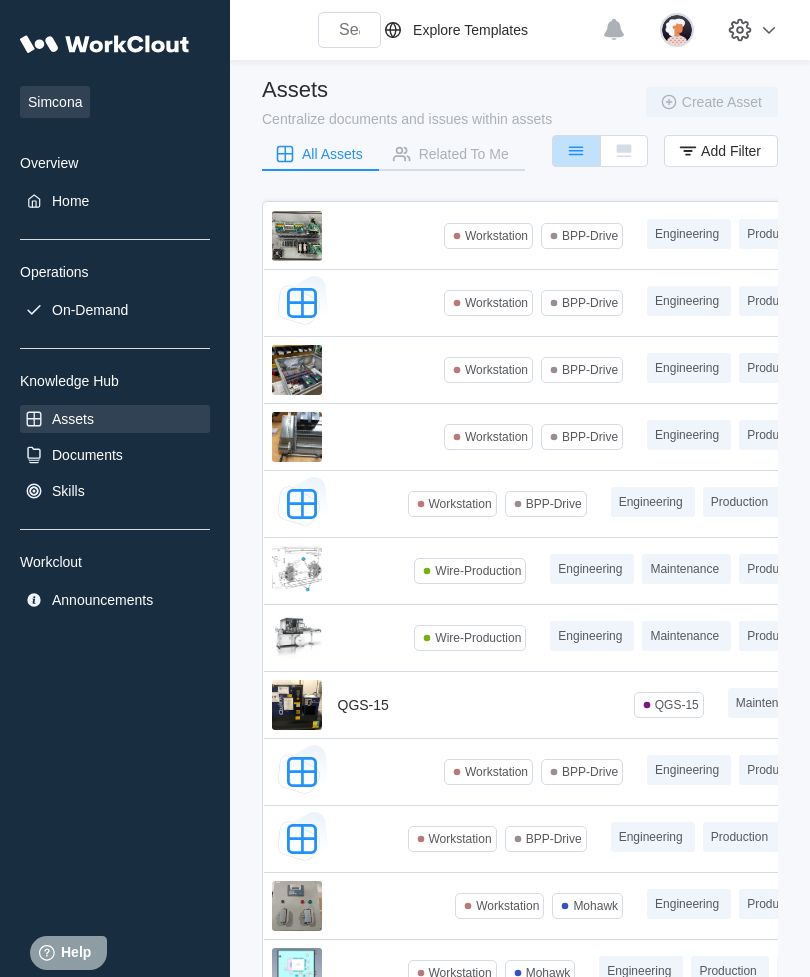 click on "Assets" at bounding box center [115, 419] 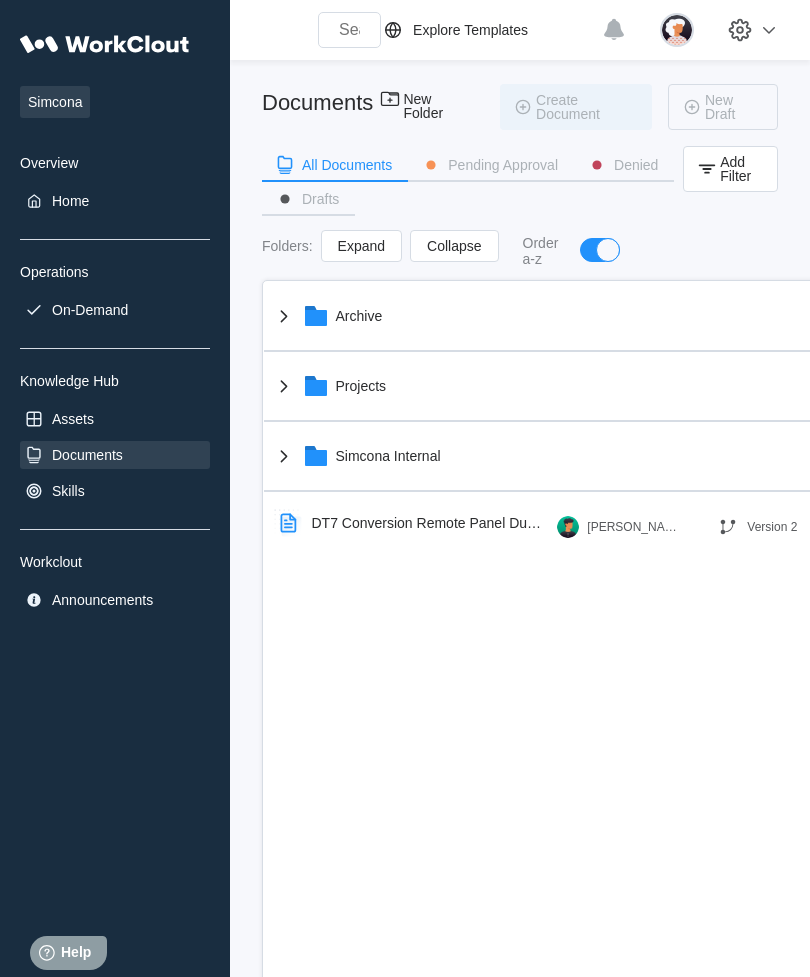 click on "Projects" at bounding box center [565, 386] 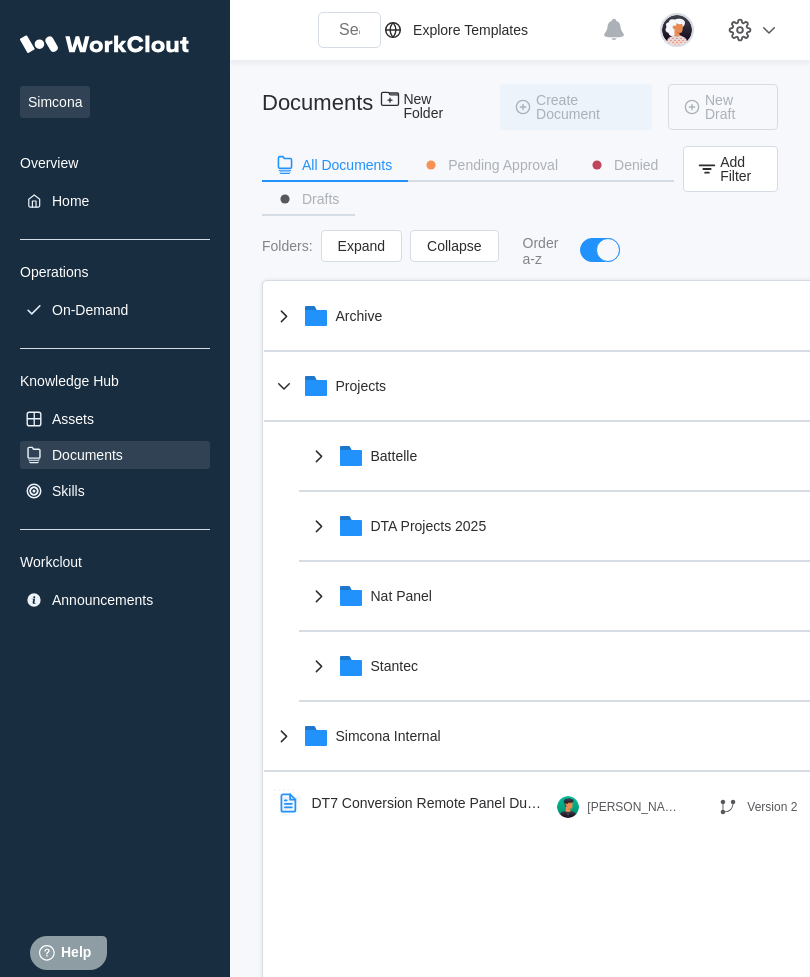 click on "Battelle" at bounding box center (582, 456) 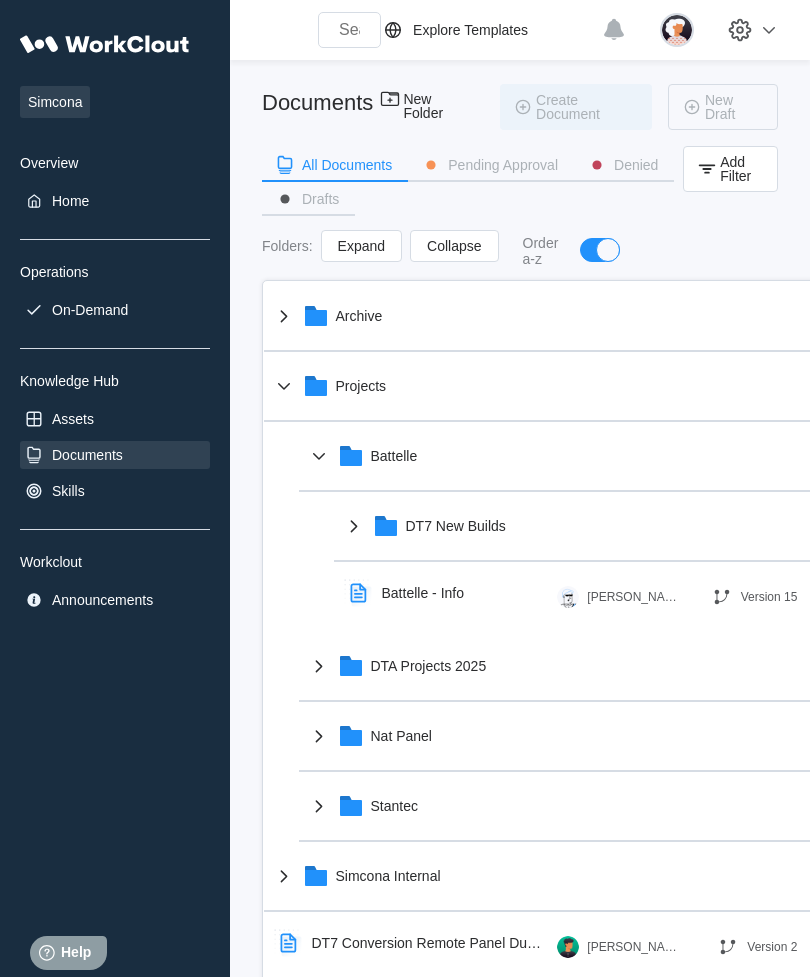 click on "DT7 New Builds" at bounding box center [456, 526] 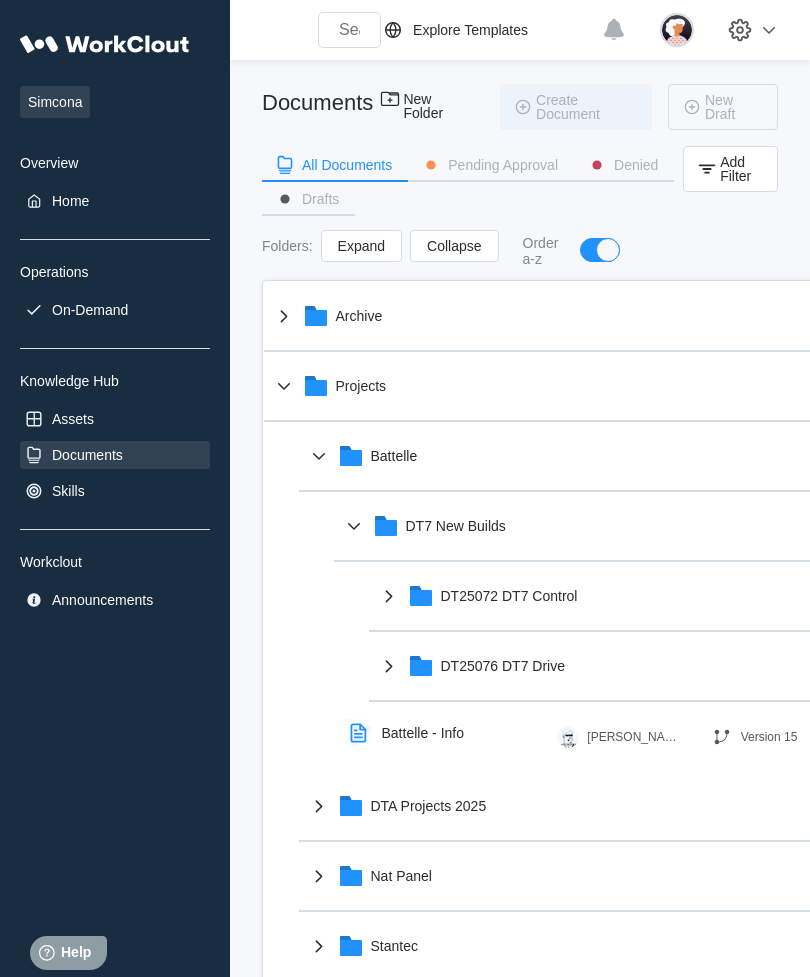 click on "DT25072 DT7 Control" at bounding box center [509, 596] 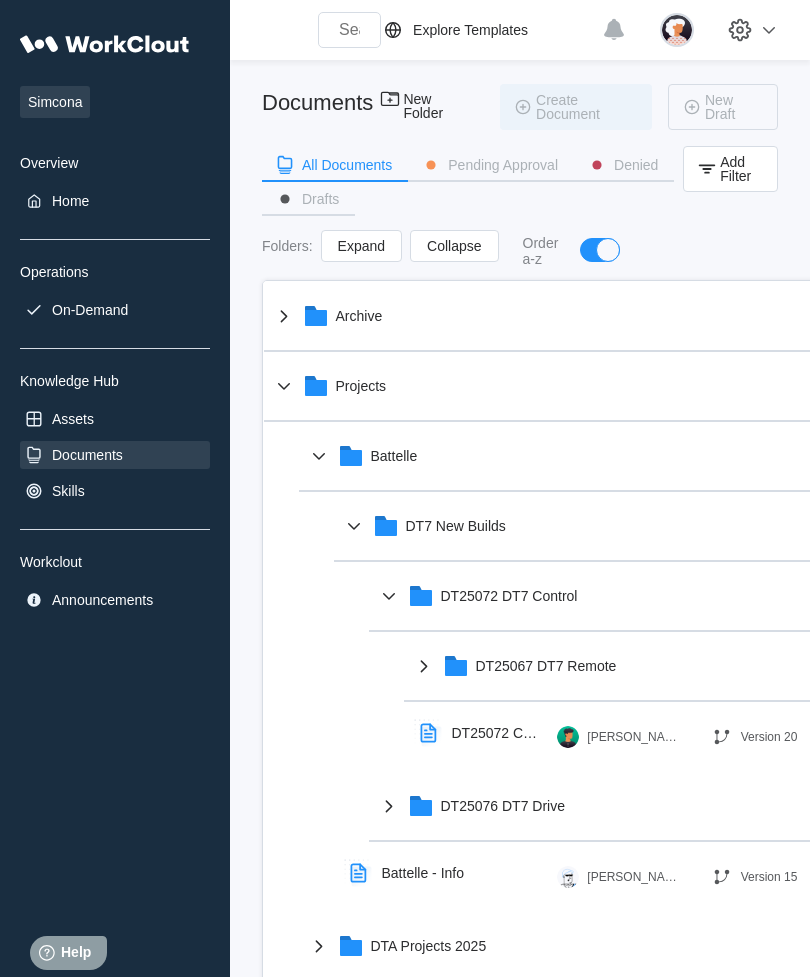 click on "DT25067 DT7 Remote" at bounding box center [546, 666] 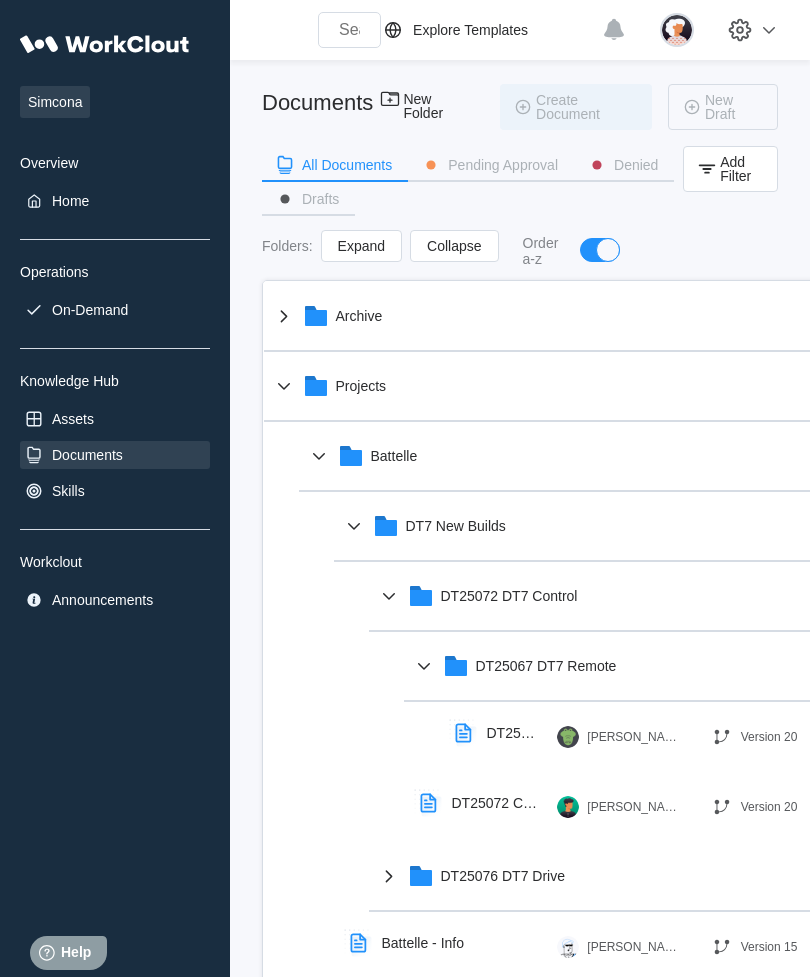click on "DT25067 Build Instructions" at bounding box center [514, 733] 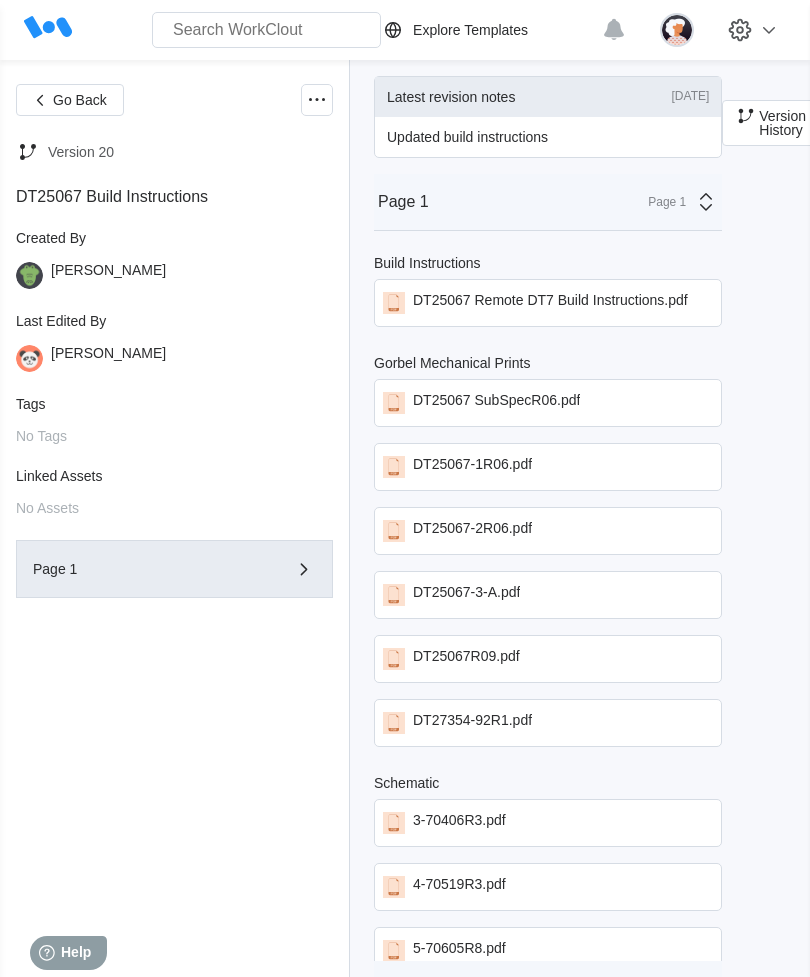 click on "DT25067 Remote DT7 Build Instructions.pdf" at bounding box center (550, 303) 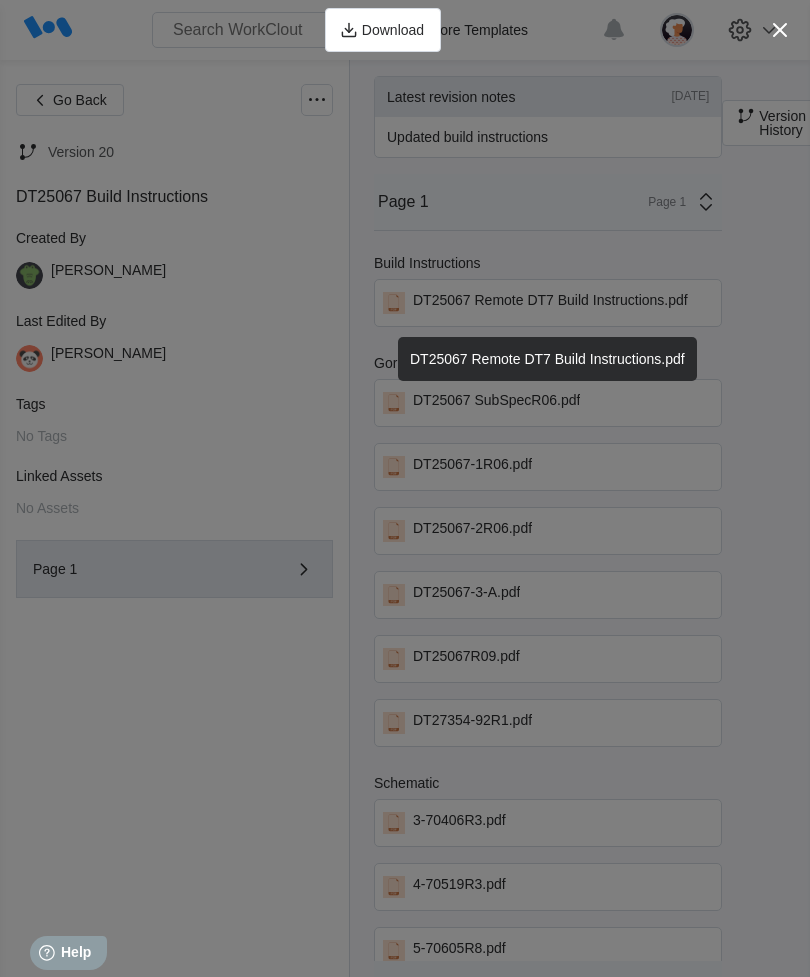 click on "Download" at bounding box center (383, 30) 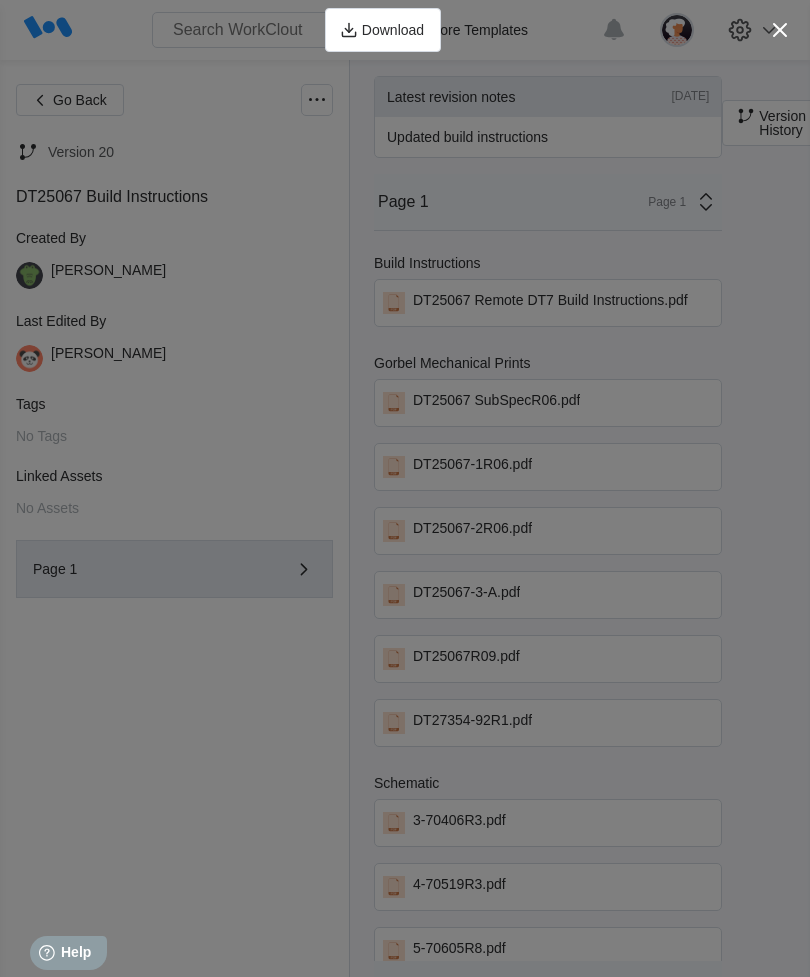 click at bounding box center (780, 30) 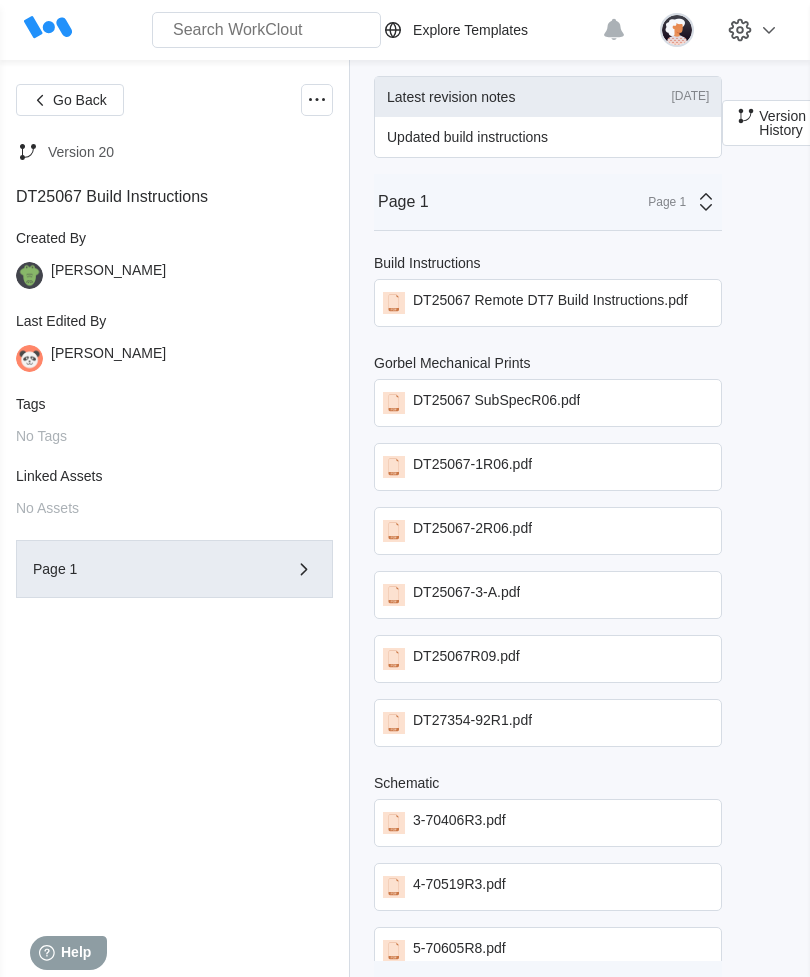 click on "Go Back" at bounding box center (80, 100) 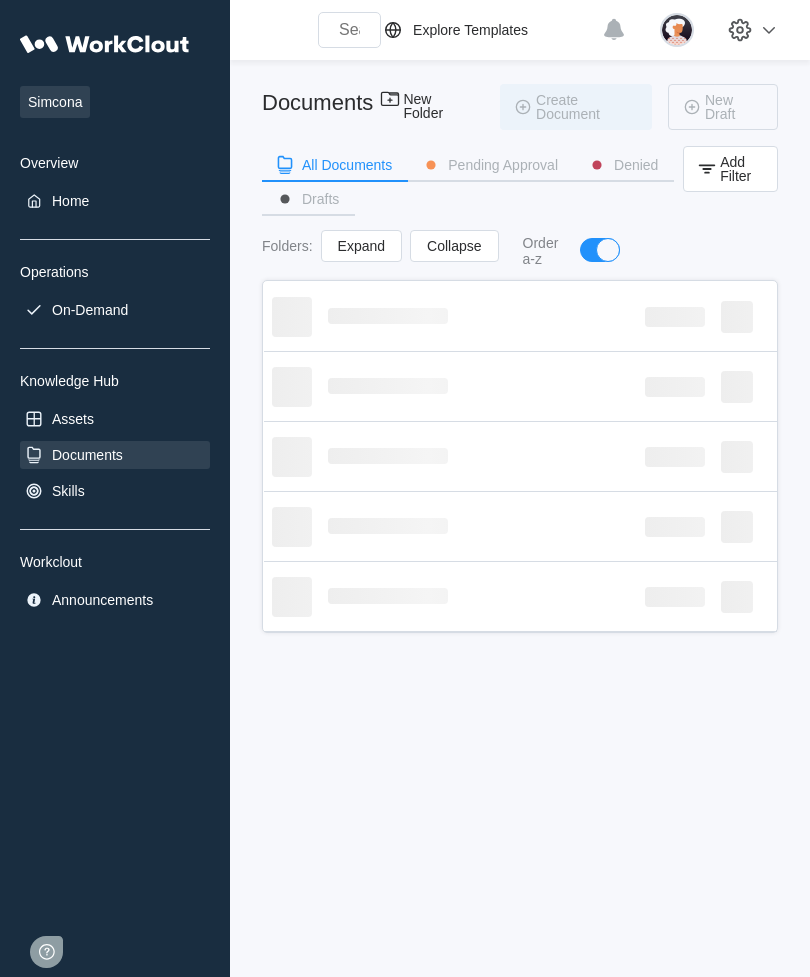 scroll, scrollTop: 0, scrollLeft: 0, axis: both 